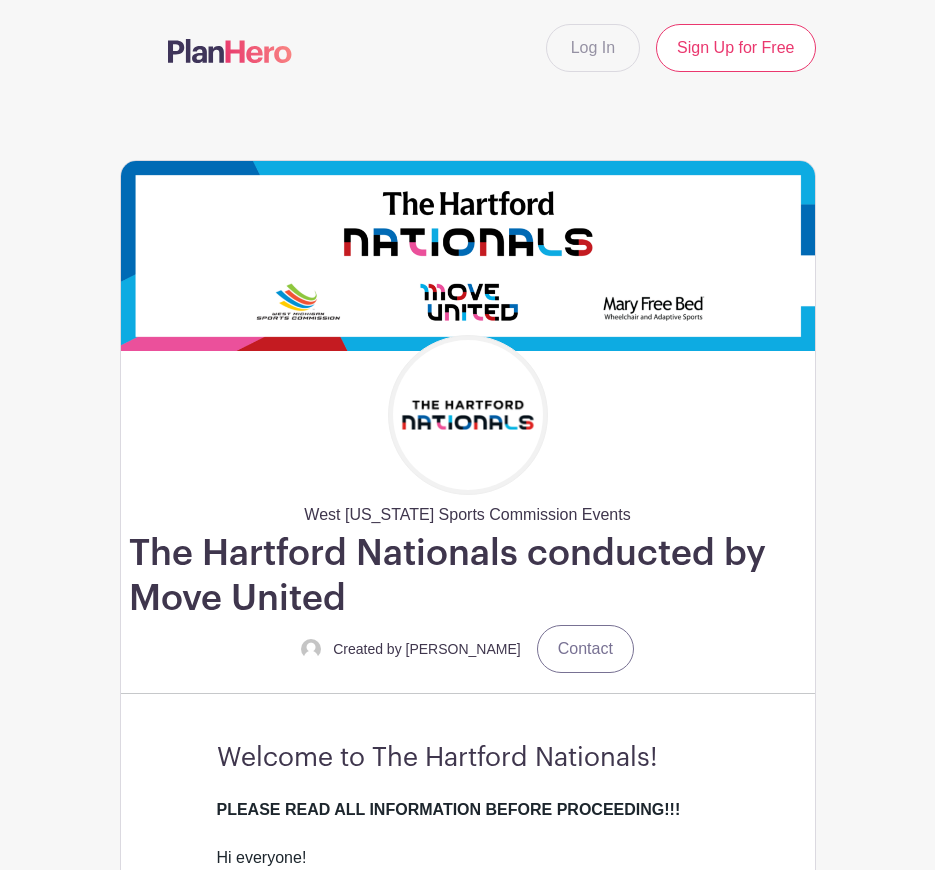 scroll, scrollTop: 200, scrollLeft: 0, axis: vertical 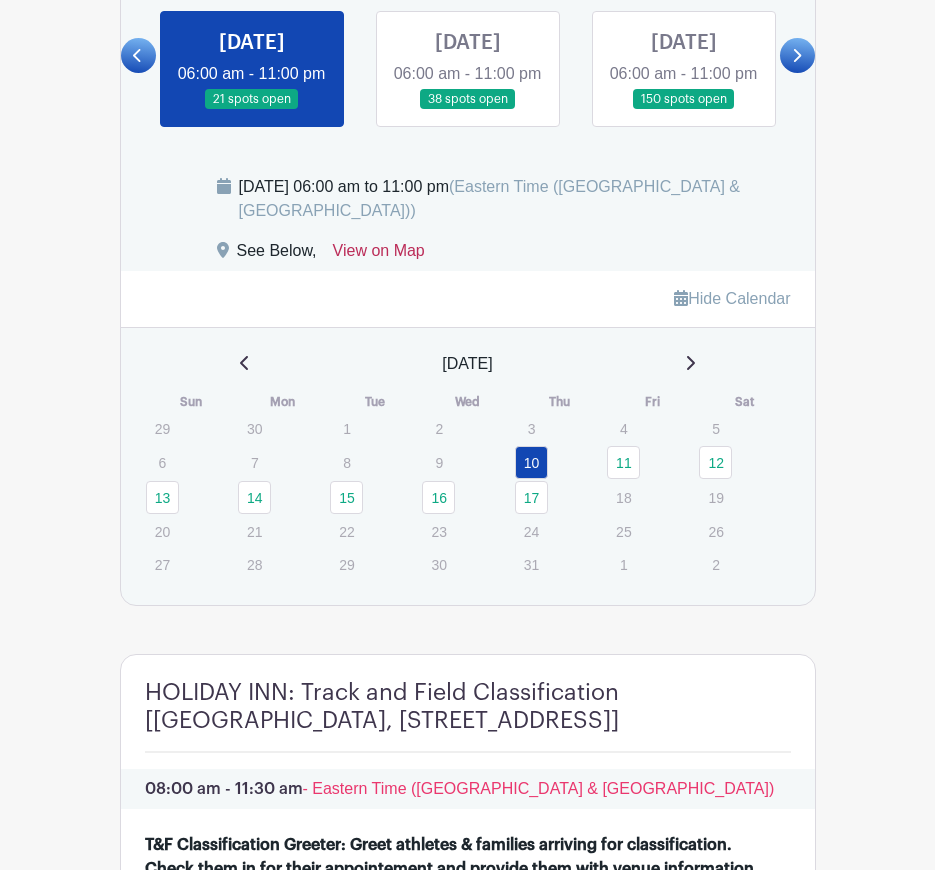 click on "View on Map" at bounding box center [379, 255] 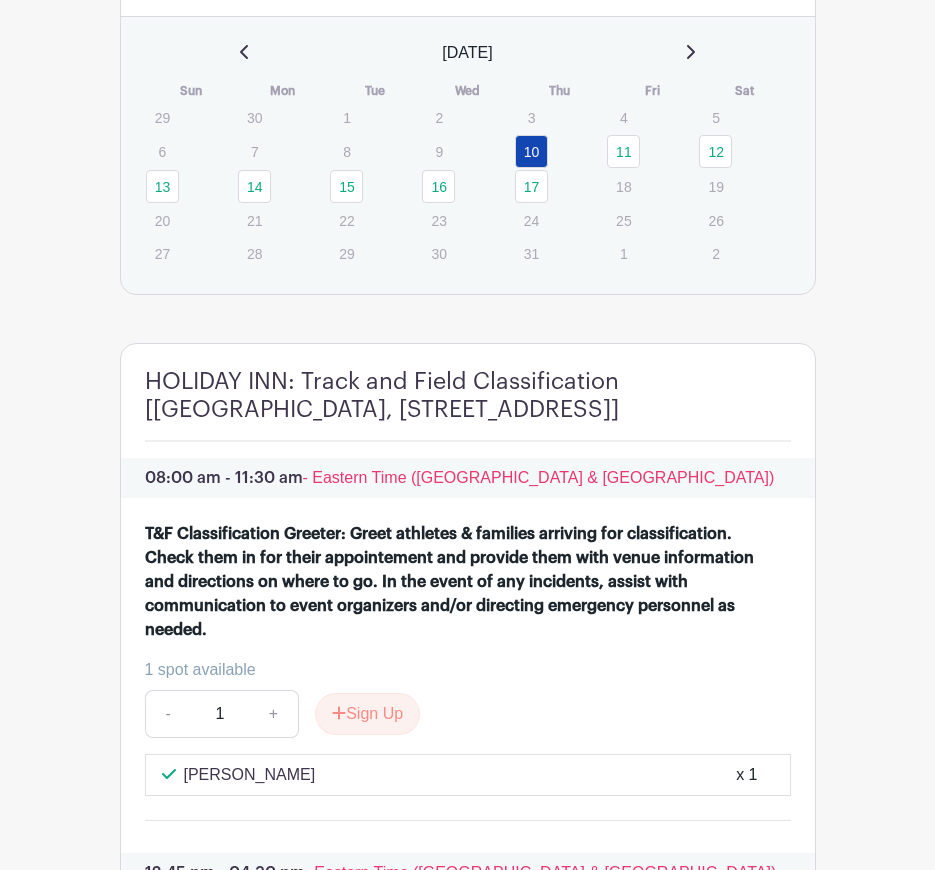 scroll, scrollTop: 1800, scrollLeft: 0, axis: vertical 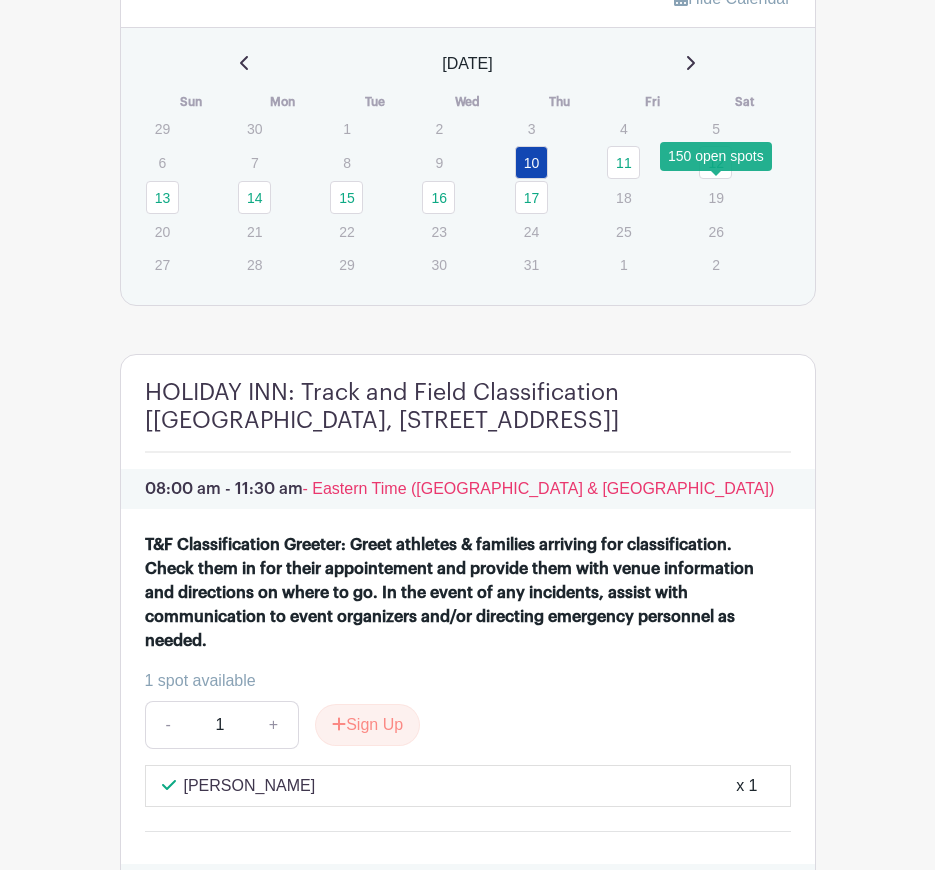 click on "12" at bounding box center (715, 162) 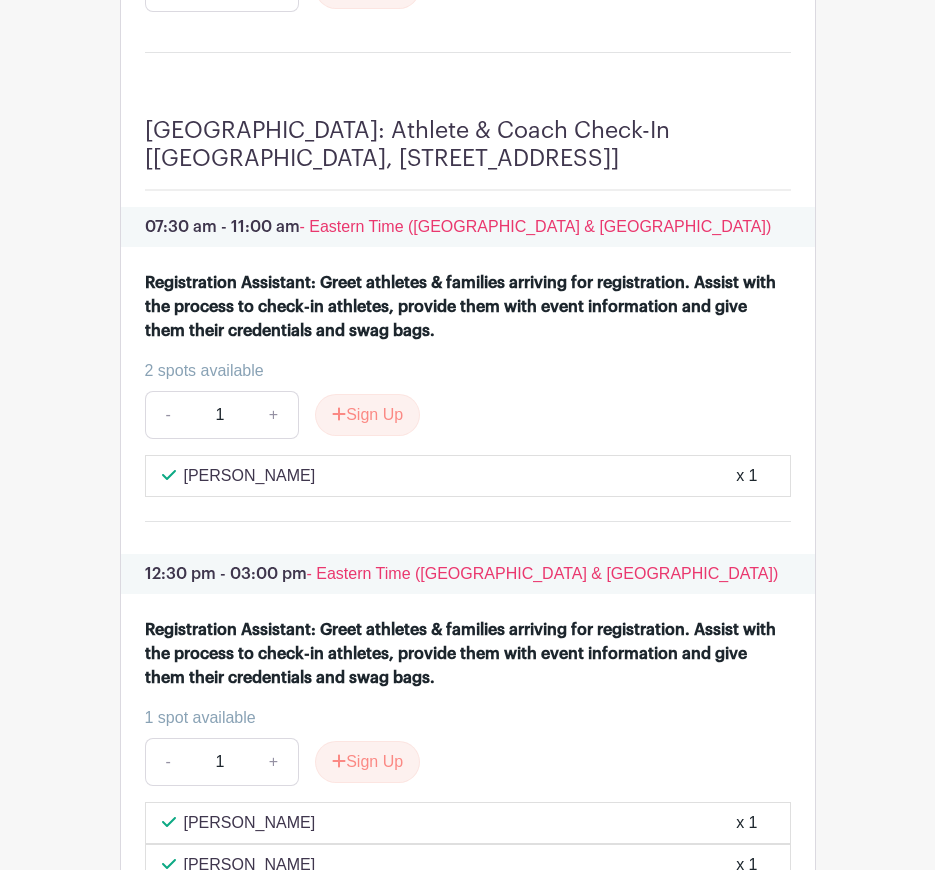 scroll, scrollTop: 3800, scrollLeft: 0, axis: vertical 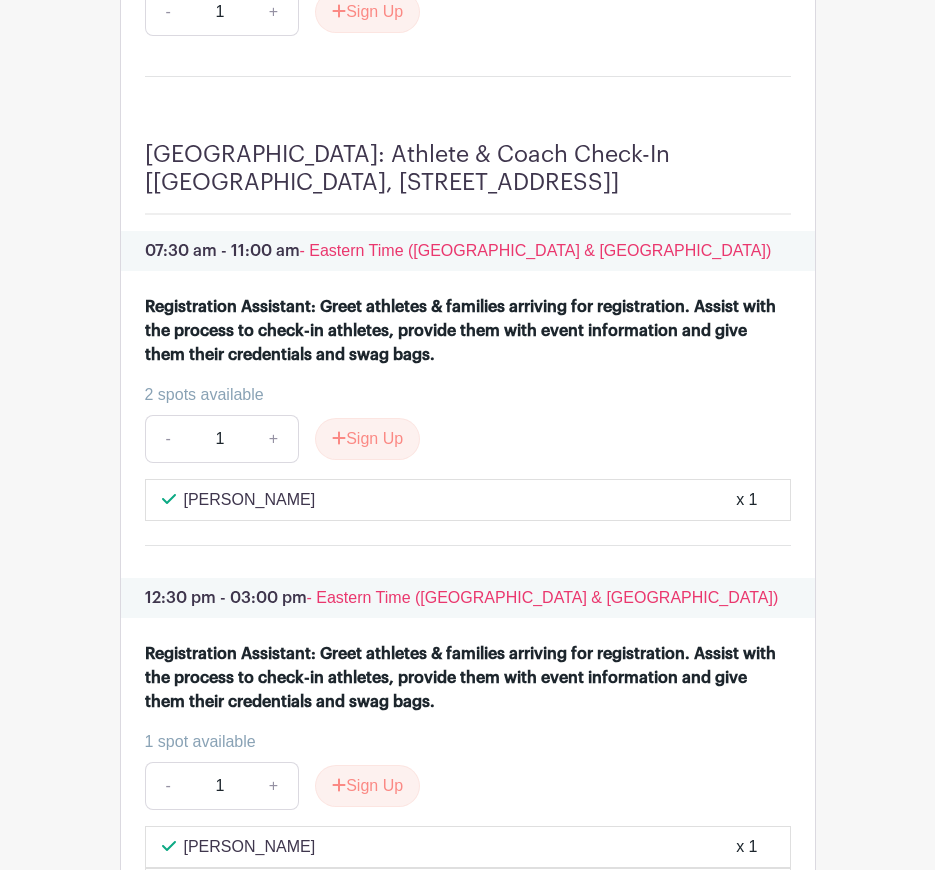 drag, startPoint x: 283, startPoint y: 207, endPoint x: 679, endPoint y: 247, distance: 398.01508 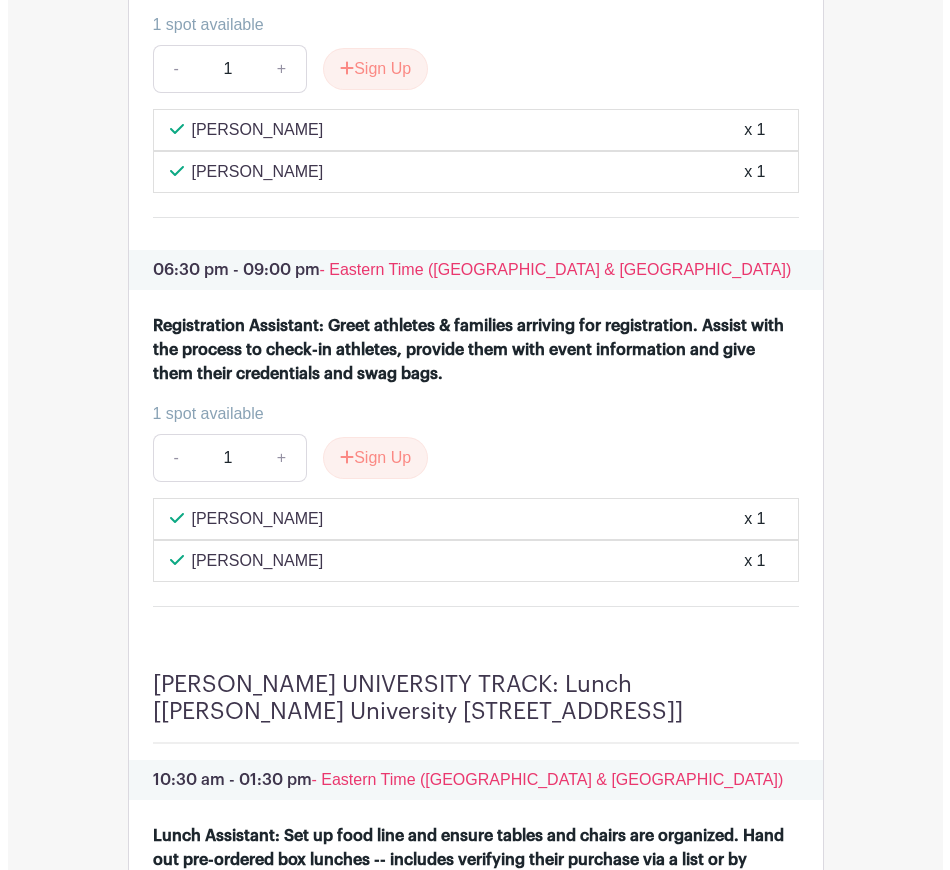 scroll, scrollTop: 4500, scrollLeft: 0, axis: vertical 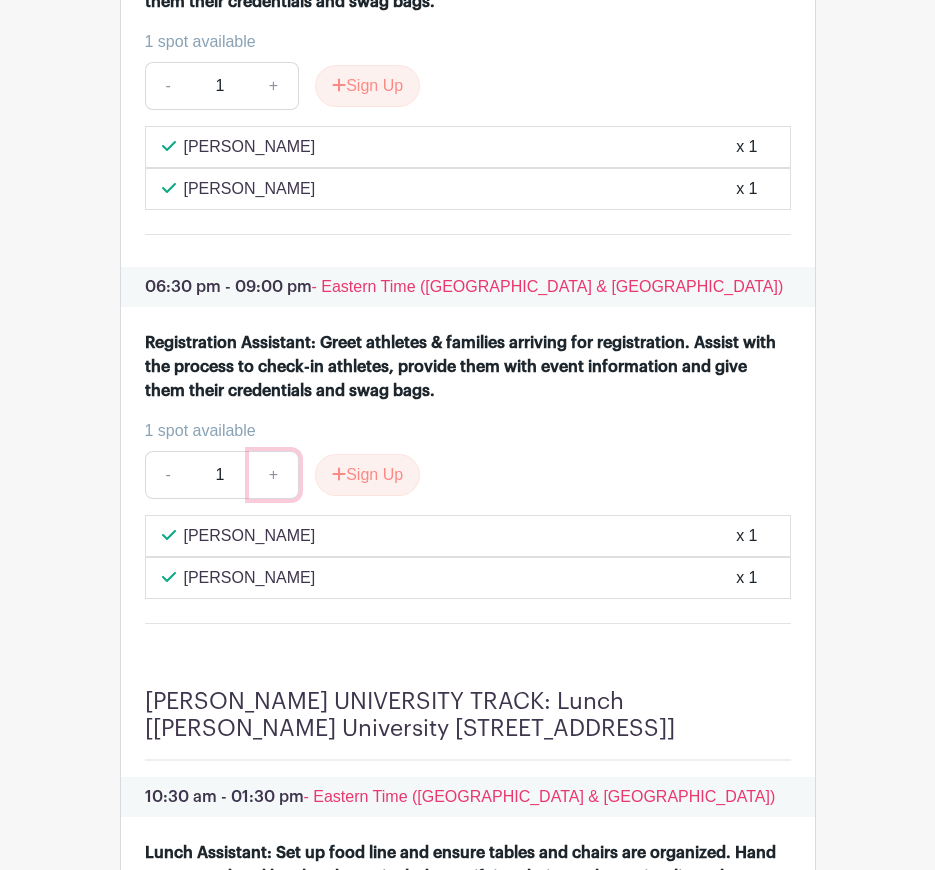 click on "+" at bounding box center (274, 475) 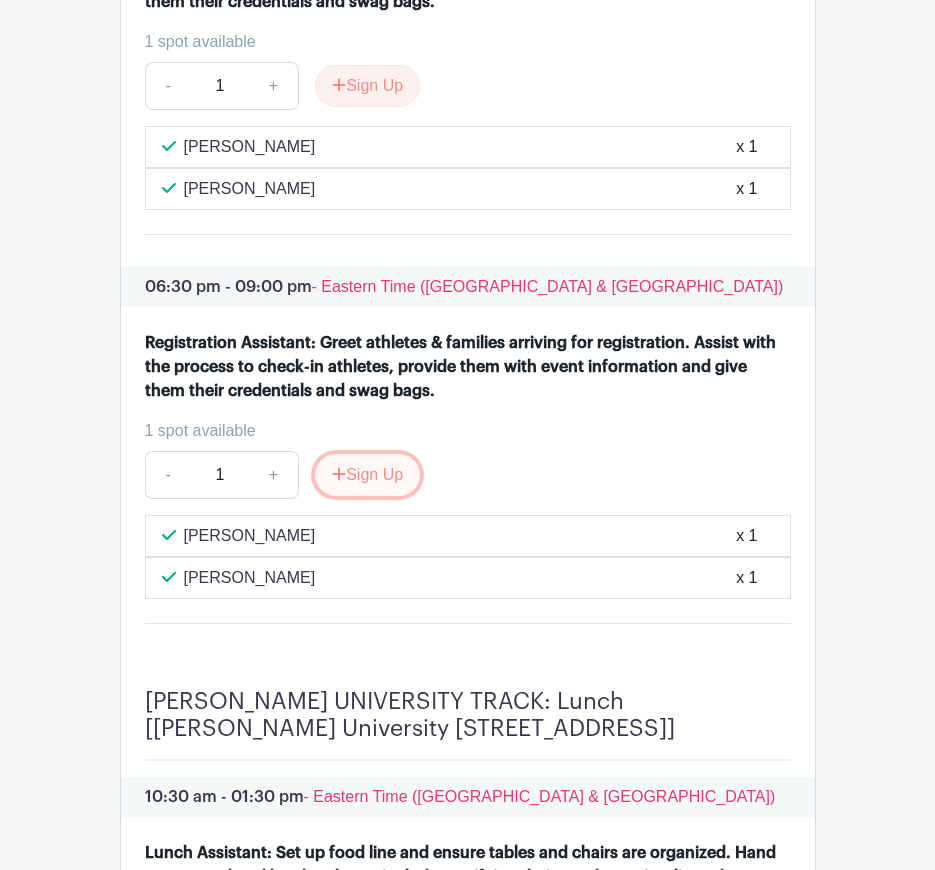 click on "Sign Up" at bounding box center [367, 475] 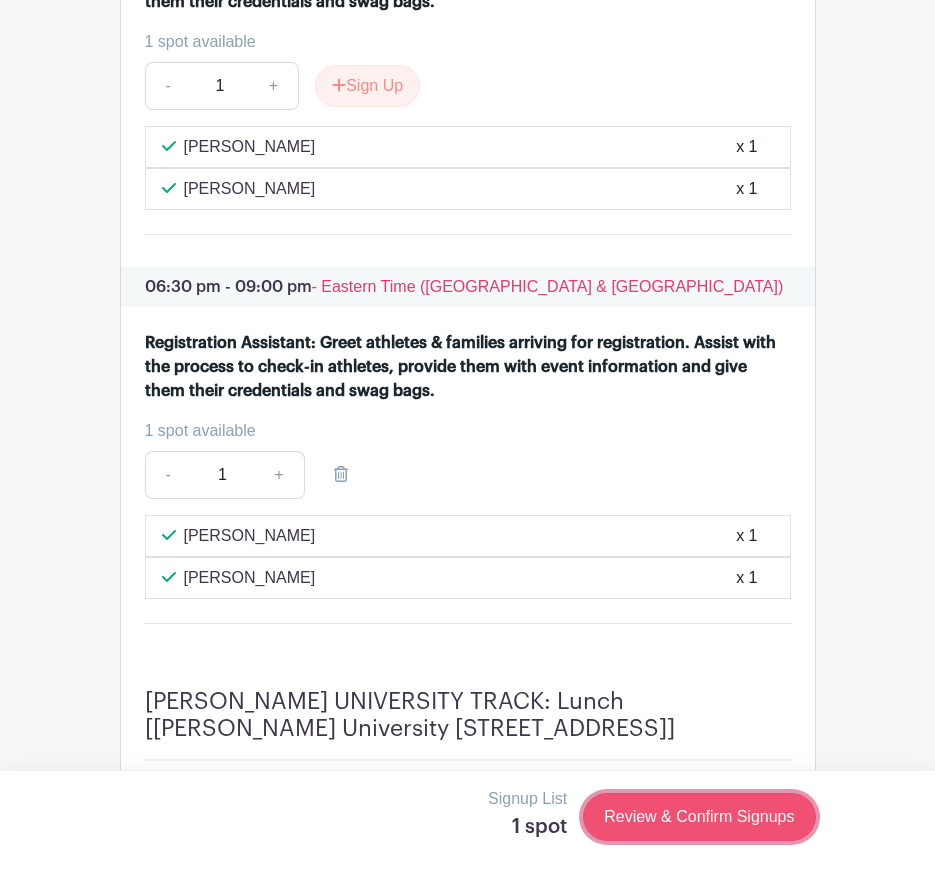 click on "Review & Confirm Signups" at bounding box center (699, 817) 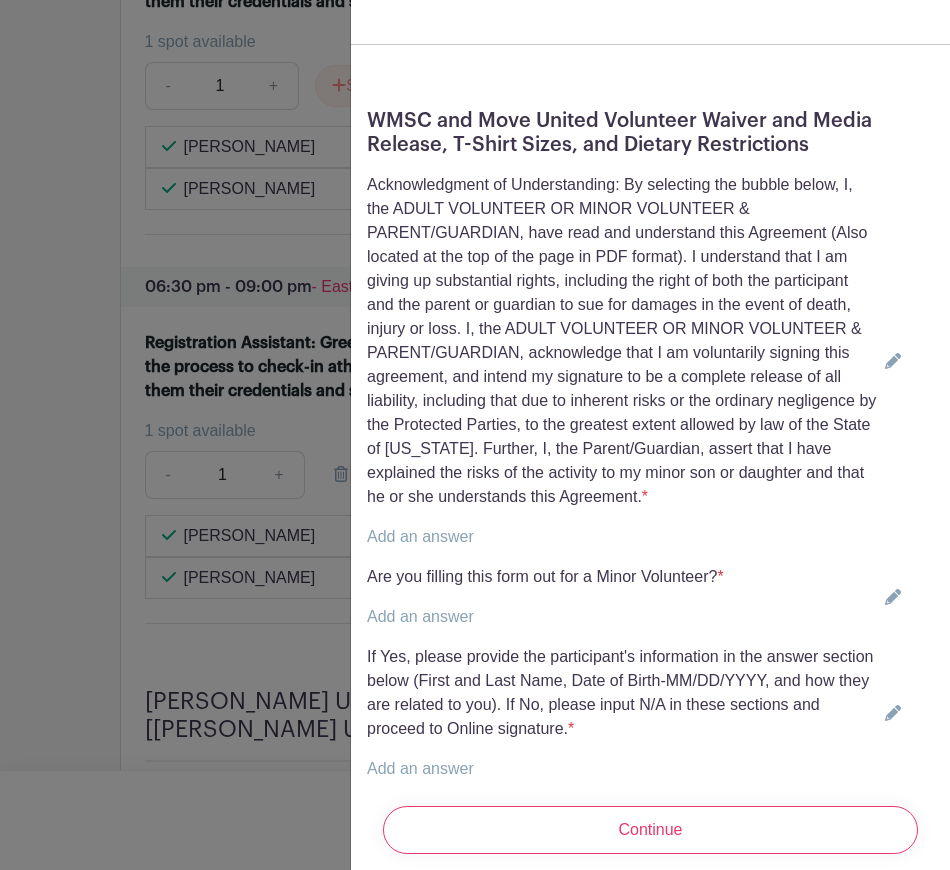 scroll, scrollTop: 500, scrollLeft: 0, axis: vertical 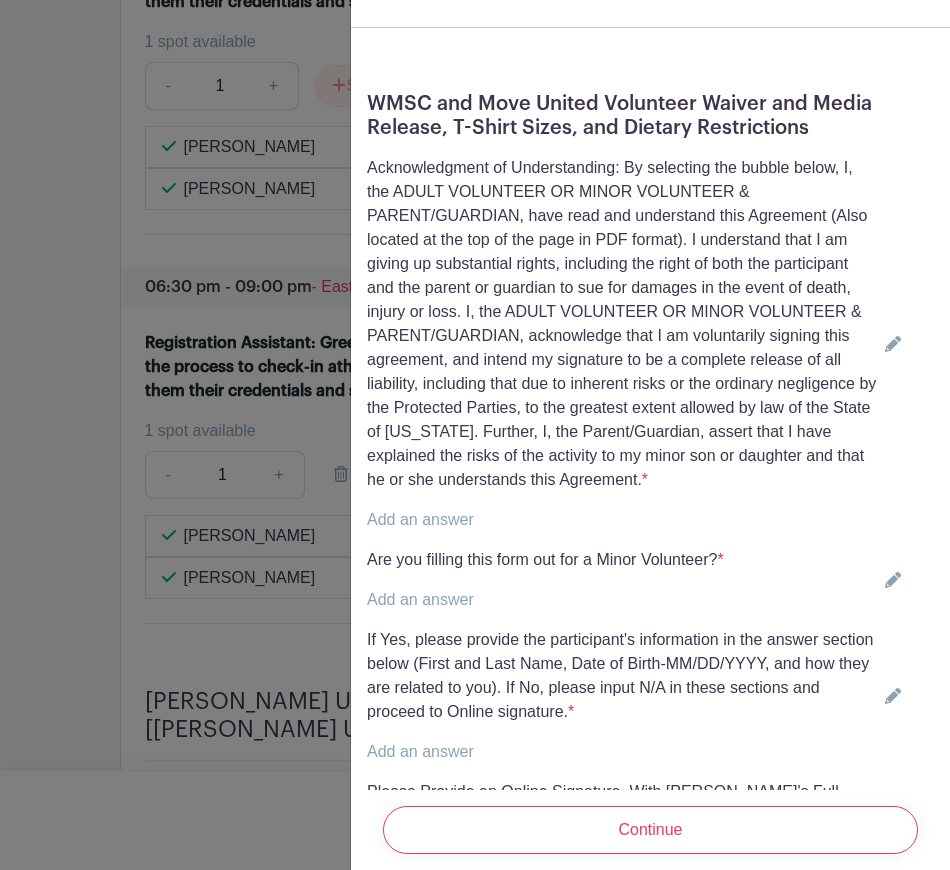 click 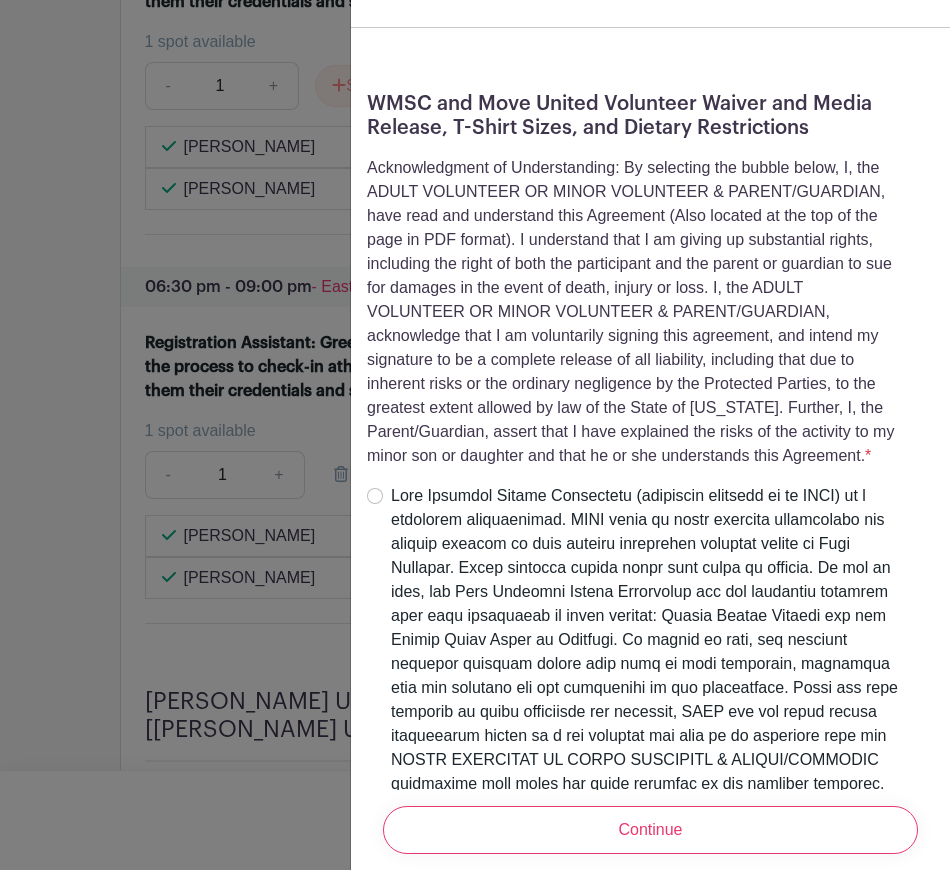 click on "Acknowledgment of Understanding: By selecting the bubble below, I, the ADULT VOLUNTEER OR MINOR VOLUNTEER & PARENT/GUARDIAN, have read and understand this Agreement (Also located at the top of the page in PDF format). I understand that I am giving up substantial rights, including the right of both the participant and the parent or guardian to sue for damages in the event of death, injury or loss. I, the ADULT VOLUNTEER OR MINOR VOLUNTEER & PARENT/GUARDIAN, acknowledge that I am voluntarily signing this agreement, and intend my signature to be a complete release of all liability, including that due to inherent risks or the ordinary negligence by the Protected Parties, to the greatest extent allowed by law of the State of [US_STATE]. Further, I, the Parent/Guardian, assert that I have explained the risks of the activity to my minor son or daughter and that he or she understands this Agreement.
*" at bounding box center [634, 2289] 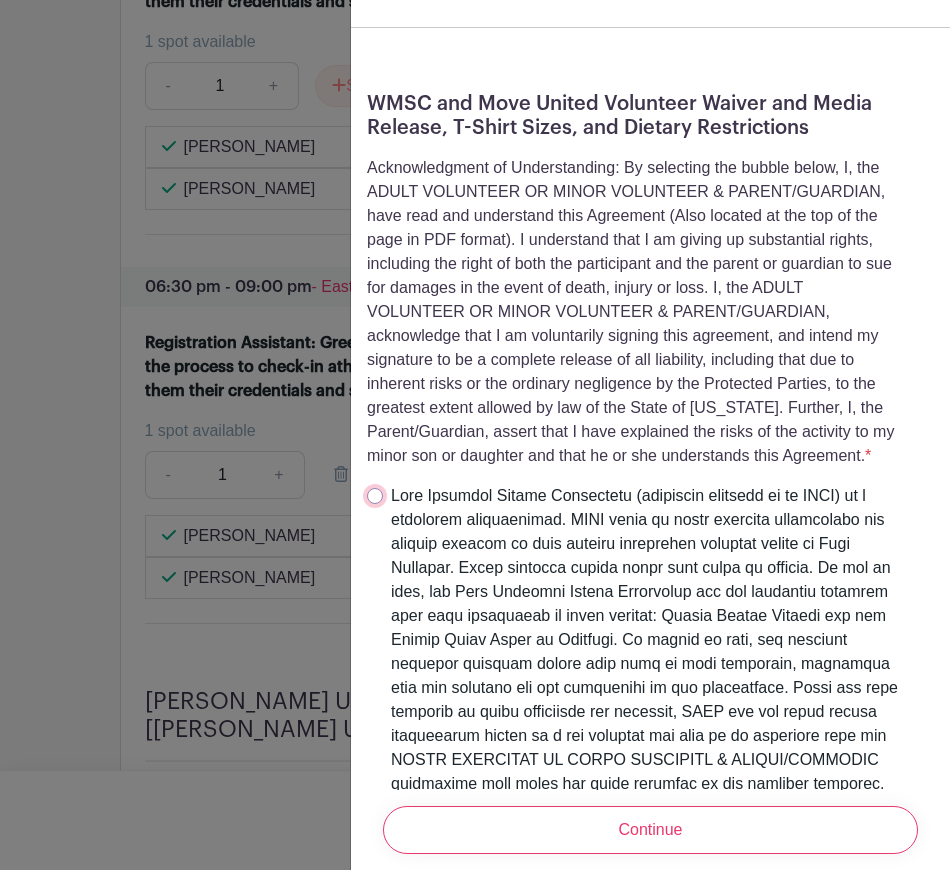 click at bounding box center (375, 496) 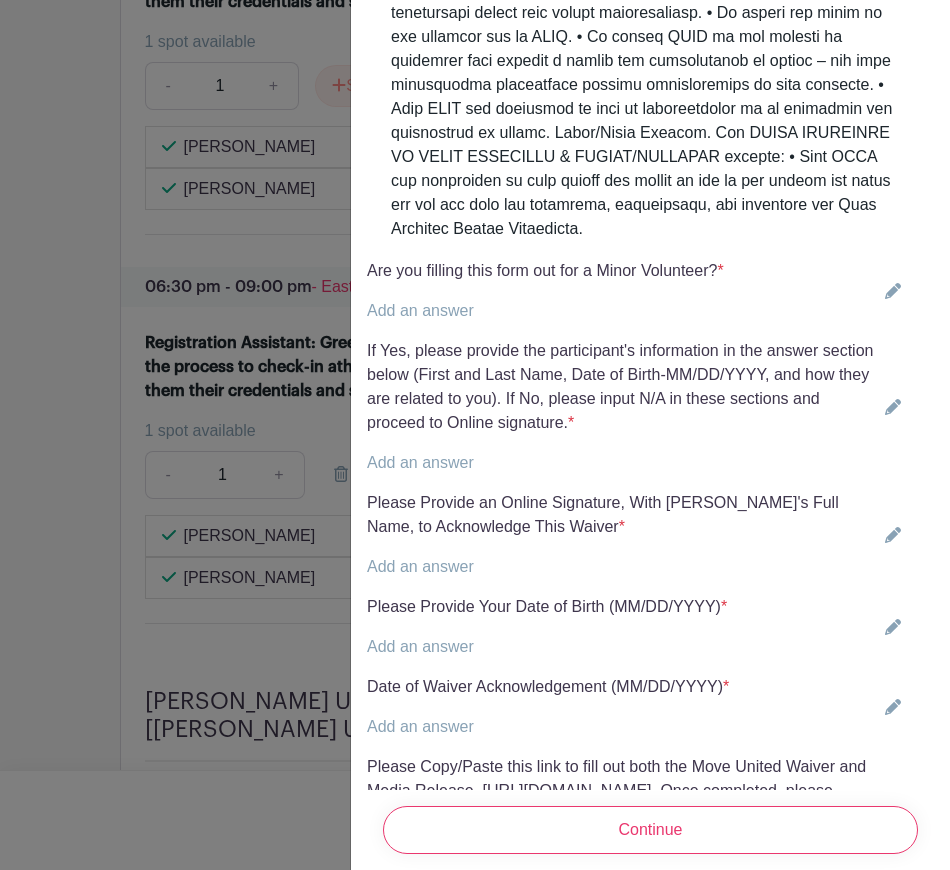 scroll, scrollTop: 4700, scrollLeft: 0, axis: vertical 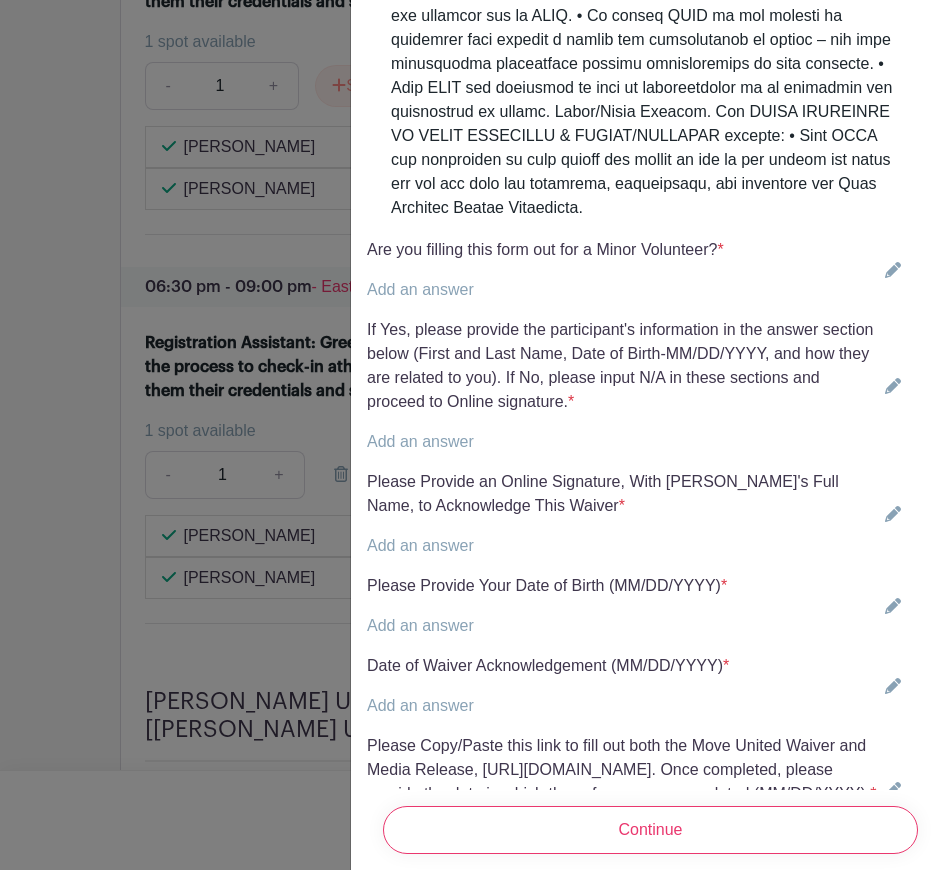 click 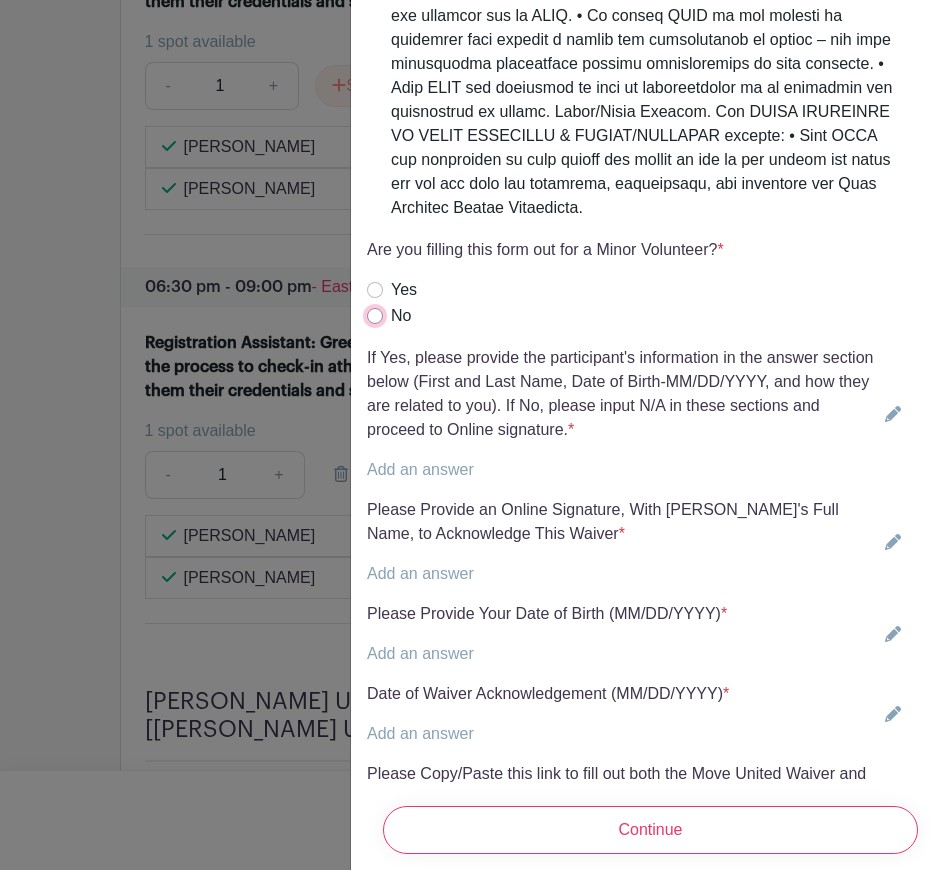 click on "No" at bounding box center [375, 316] 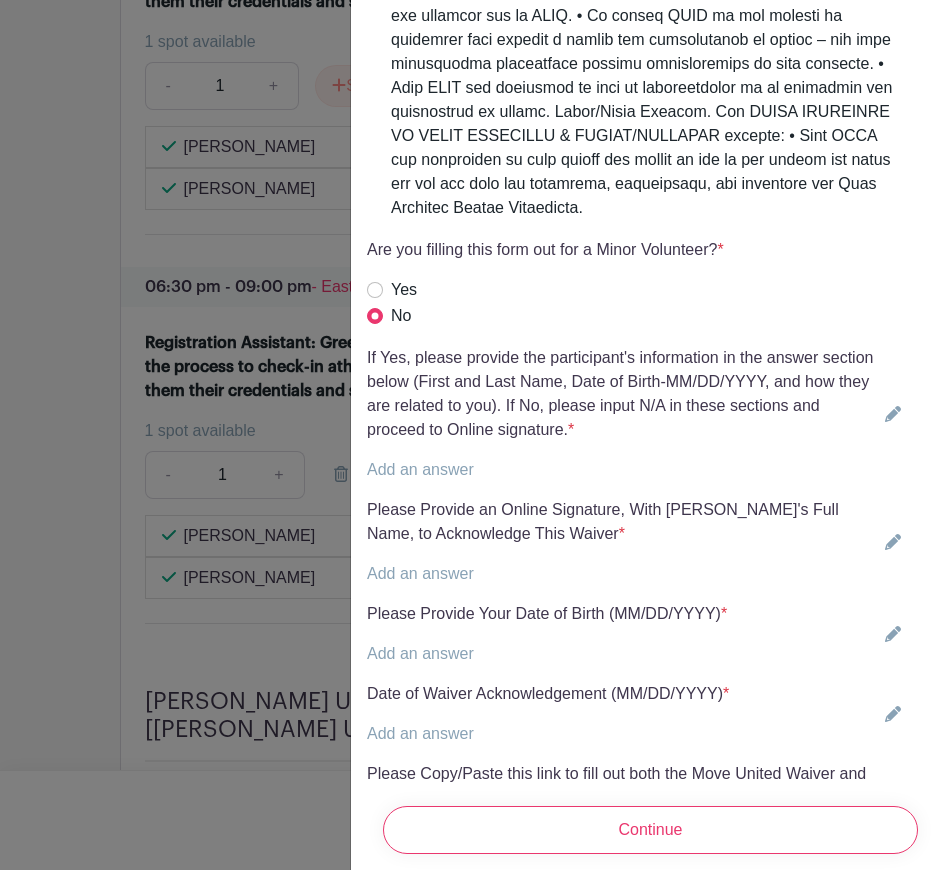 click on "If Yes, please provide the participant's information in the answer section below (First and Last Name, Date of Birth-MM/DD/YYYY, and how they are related to you). If No, please input N/A in these sections and proceed to Online signature.
*" at bounding box center (622, 394) 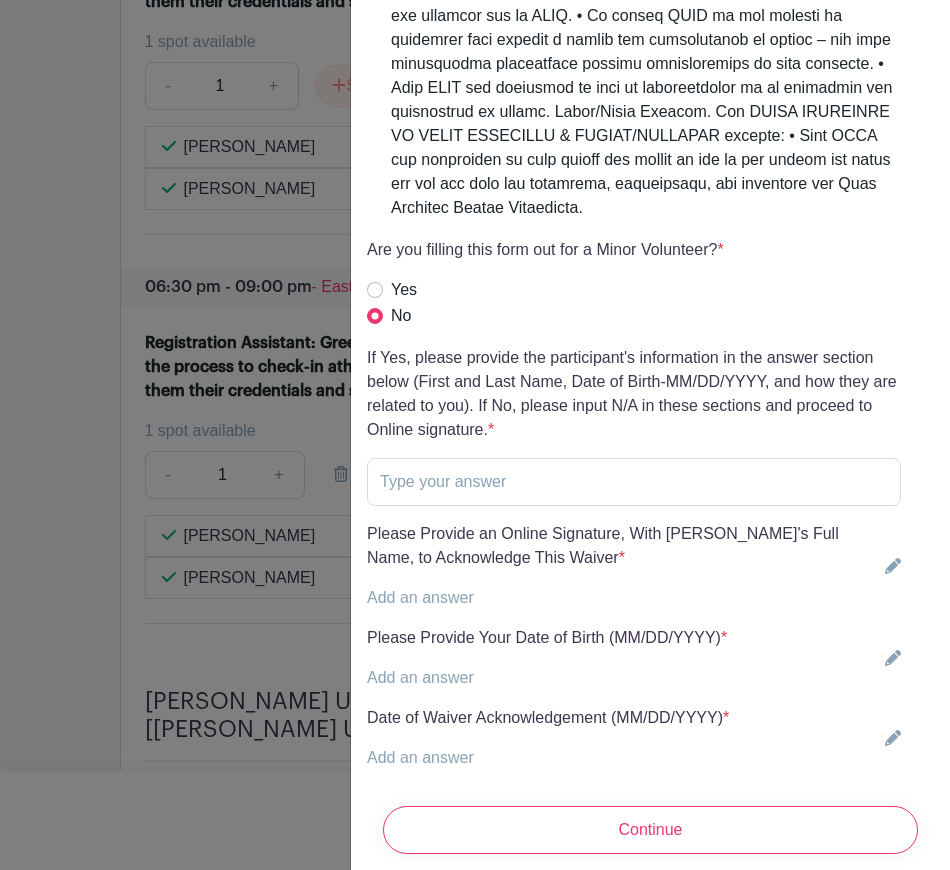 click on "Yes" at bounding box center [545, 290] 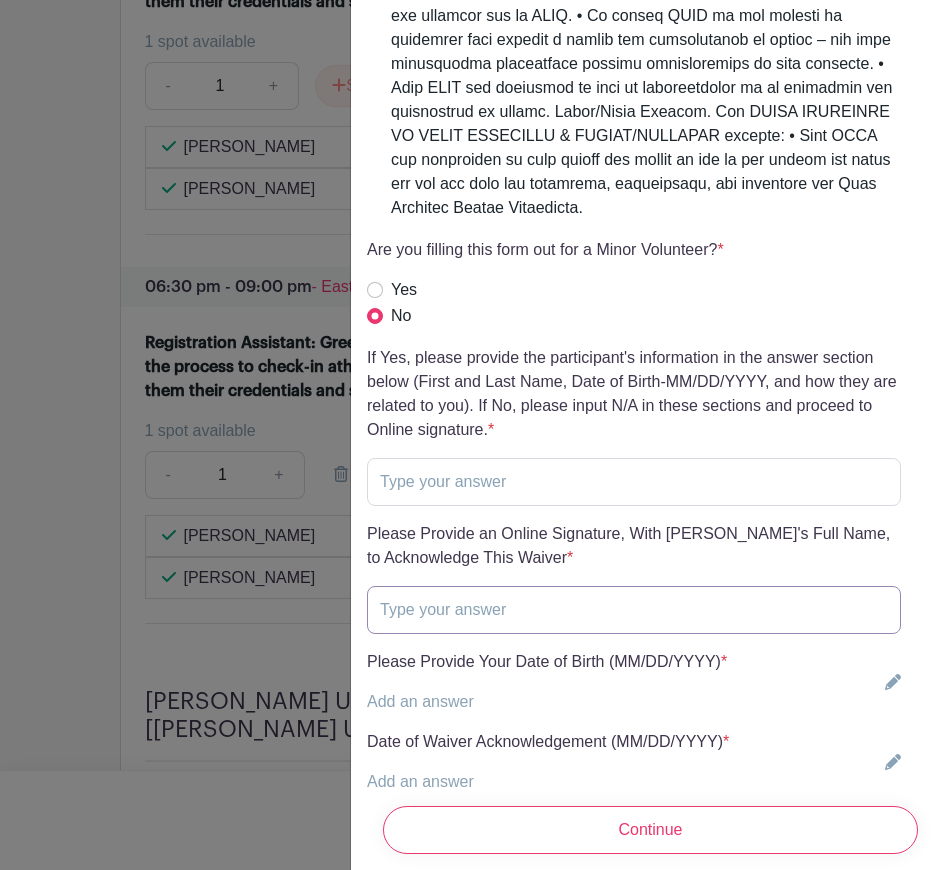 click at bounding box center [634, 610] 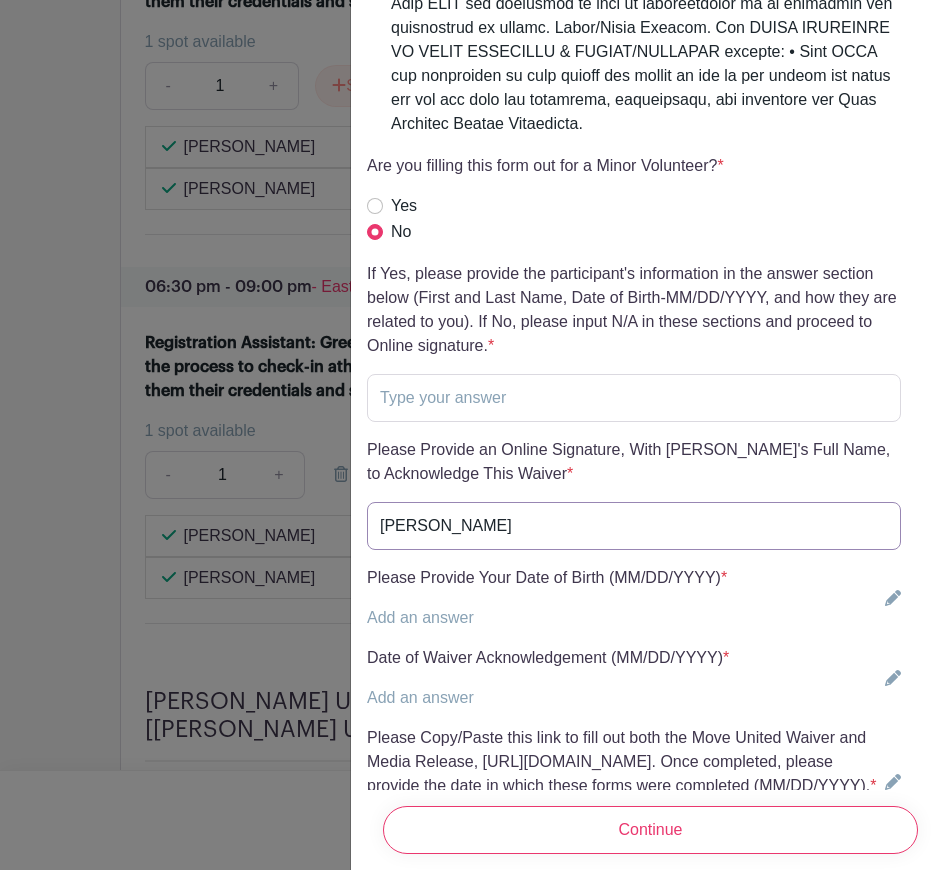 scroll, scrollTop: 4900, scrollLeft: 0, axis: vertical 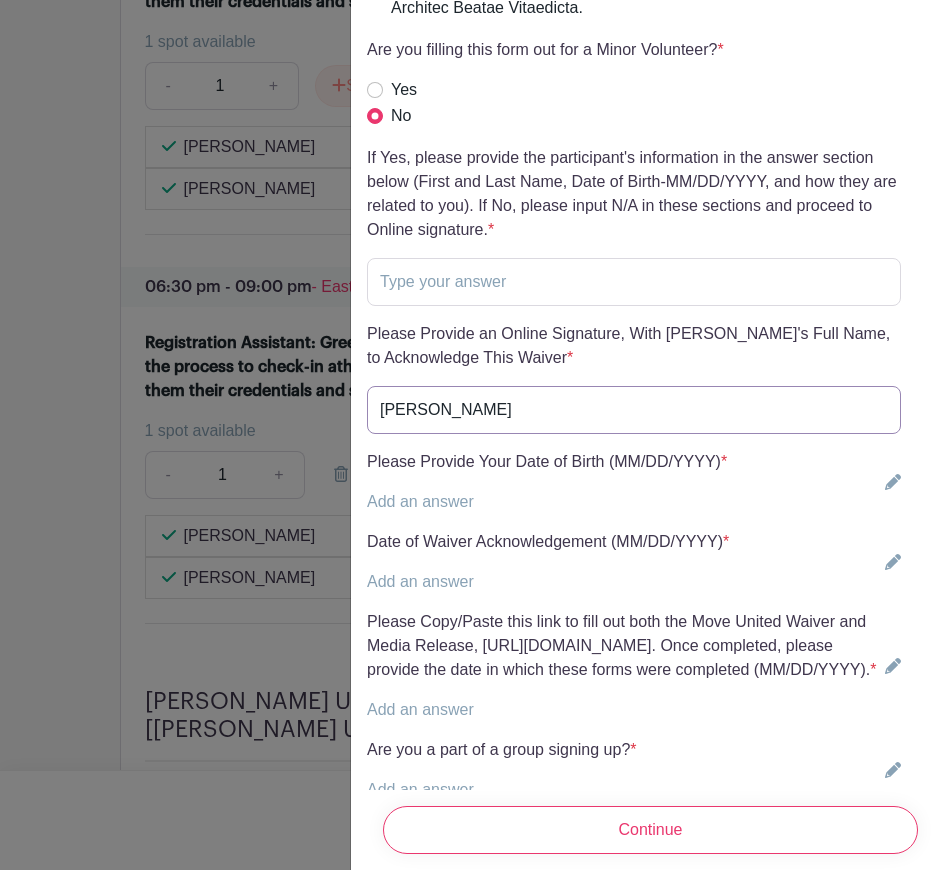 type on "[PERSON_NAME]" 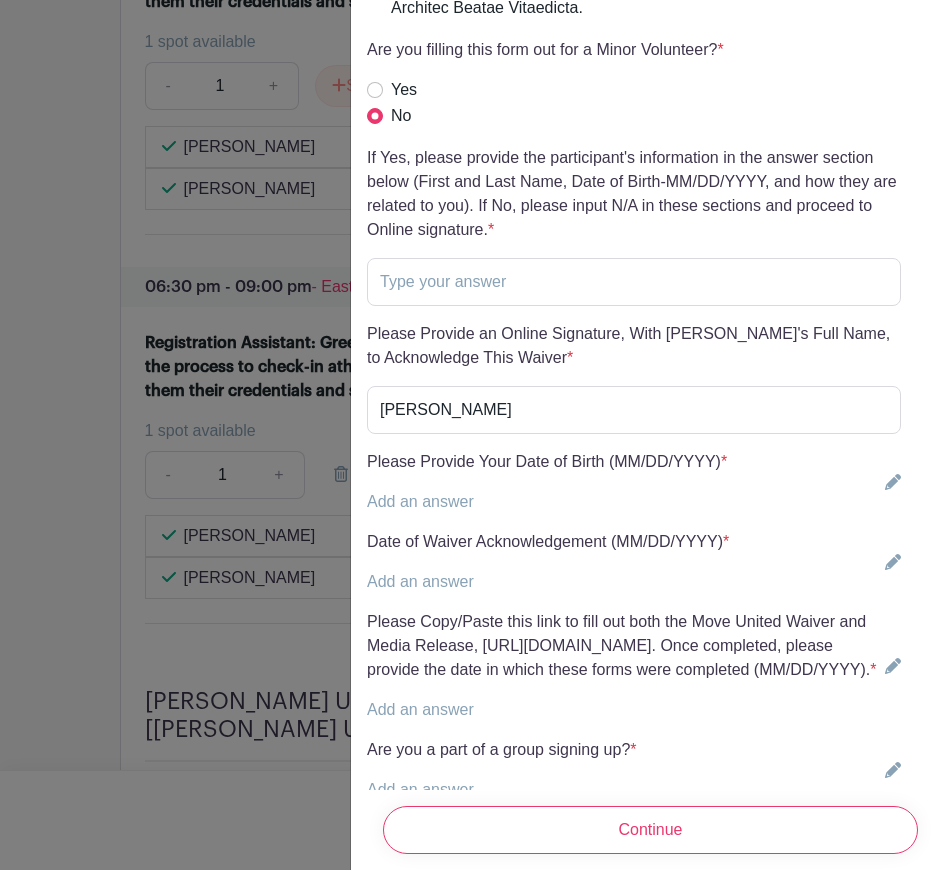 click on "Add an answer" at bounding box center [547, 502] 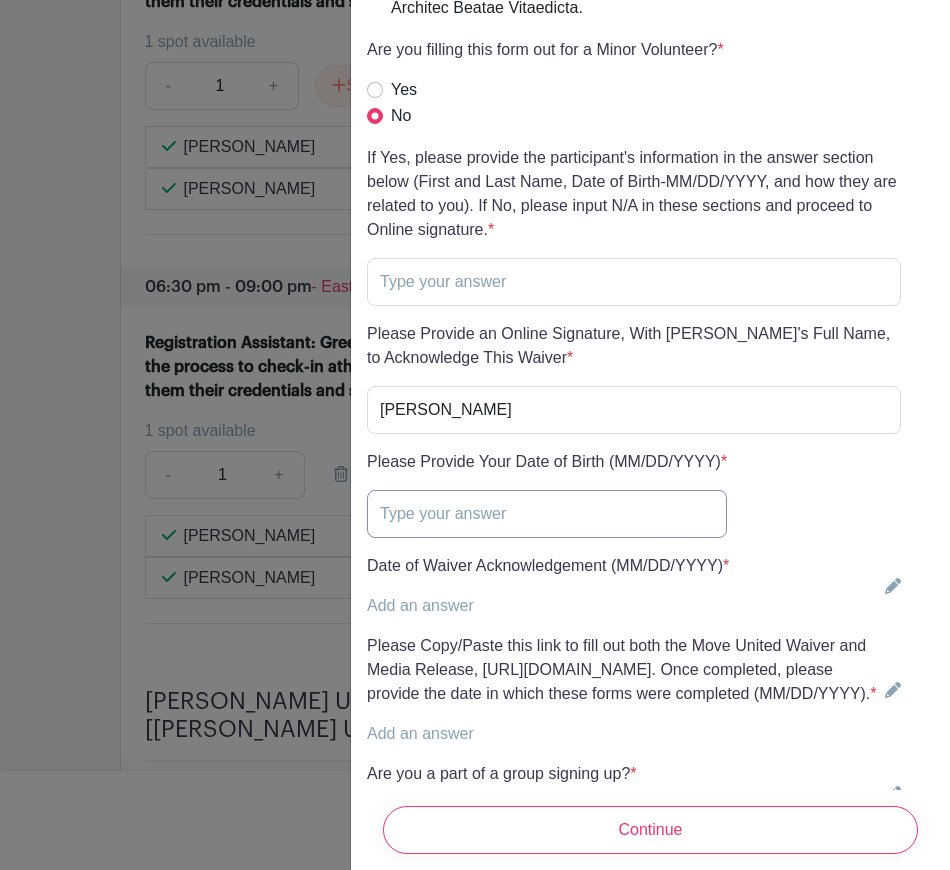click at bounding box center [547, 514] 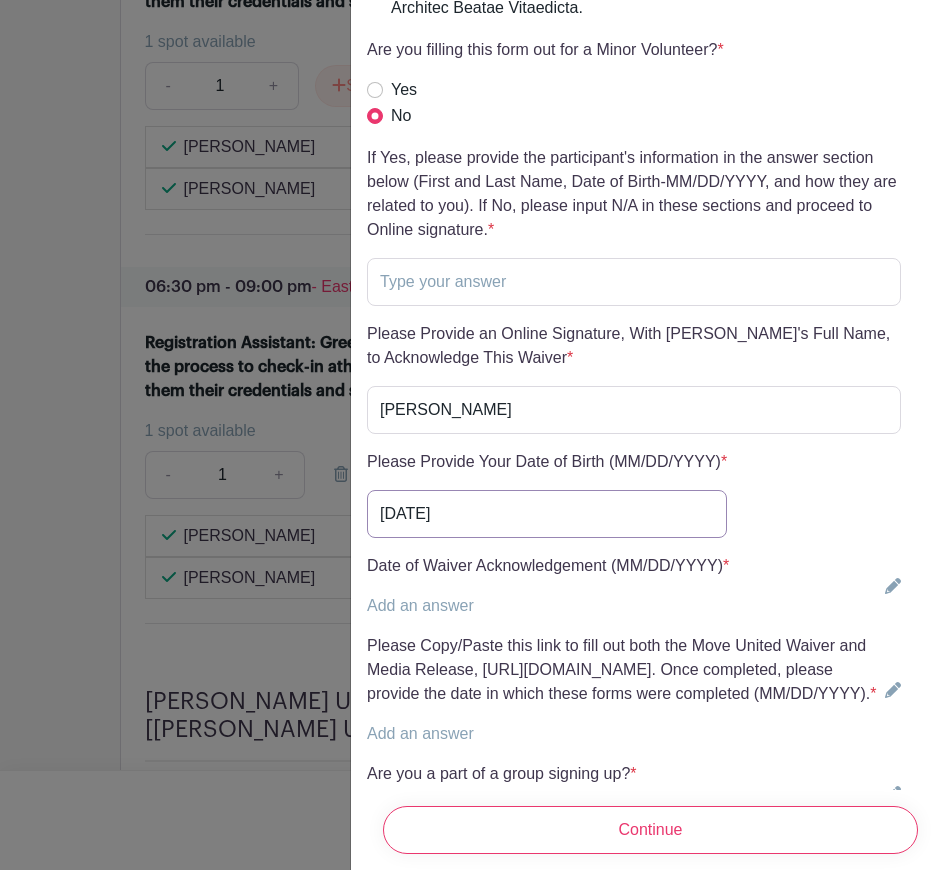type on "[DATE]" 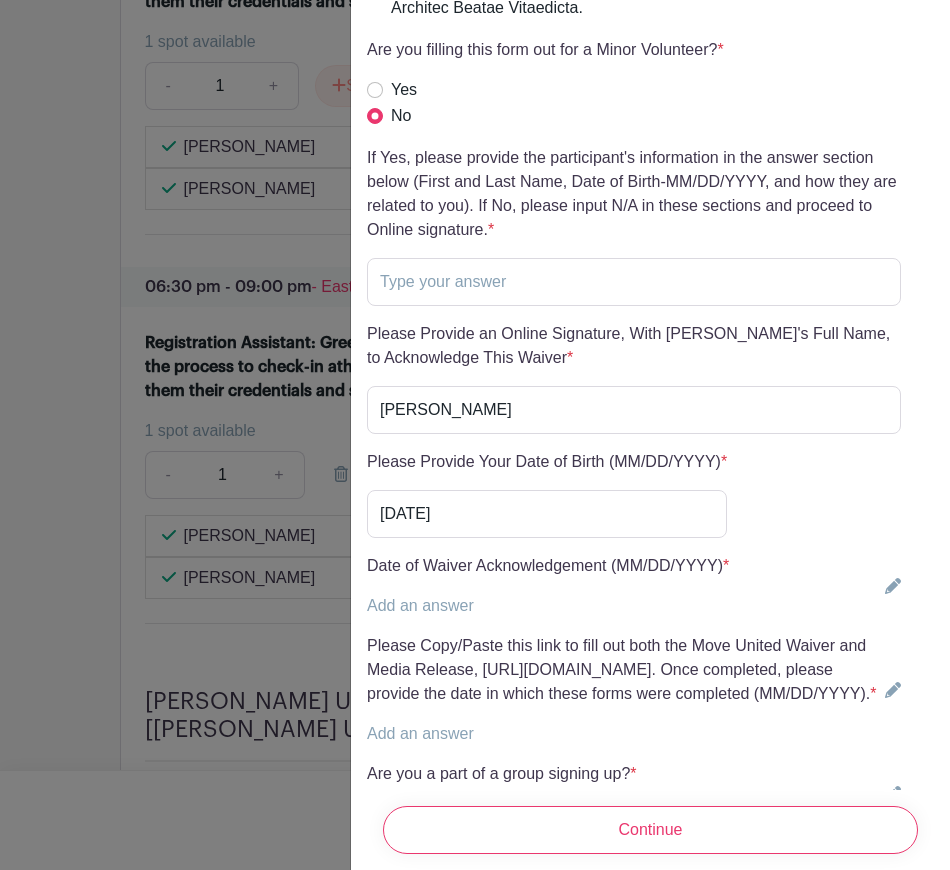 click on "Add an answer" at bounding box center [548, 606] 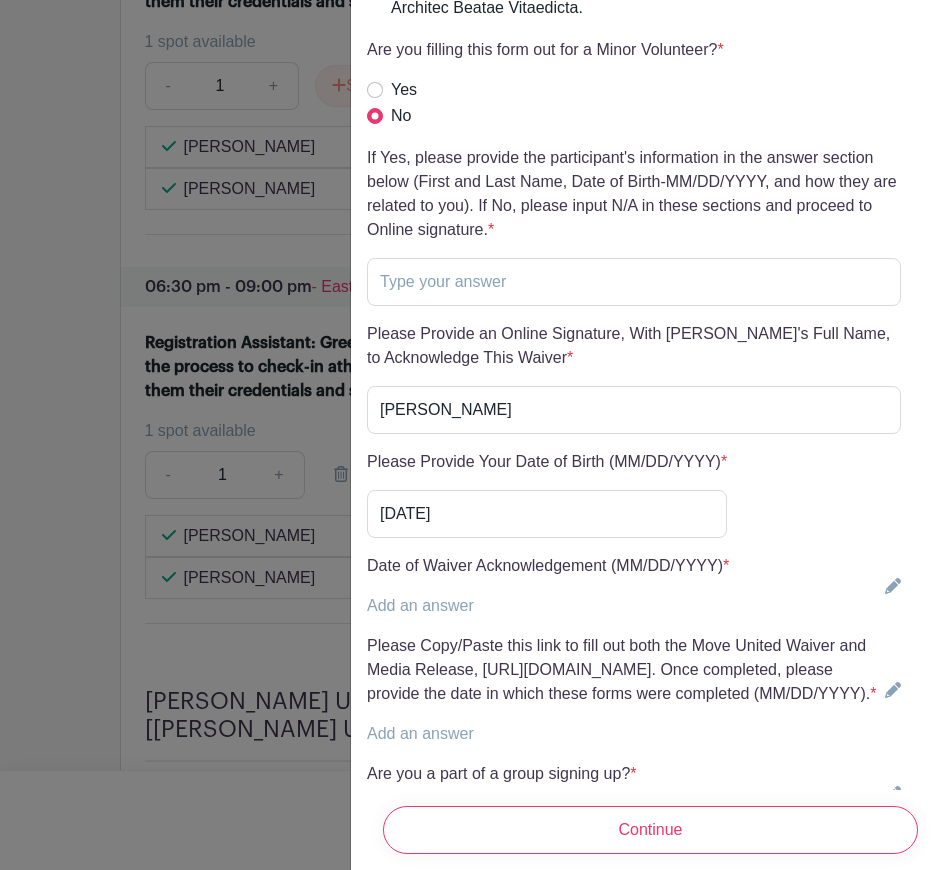 click 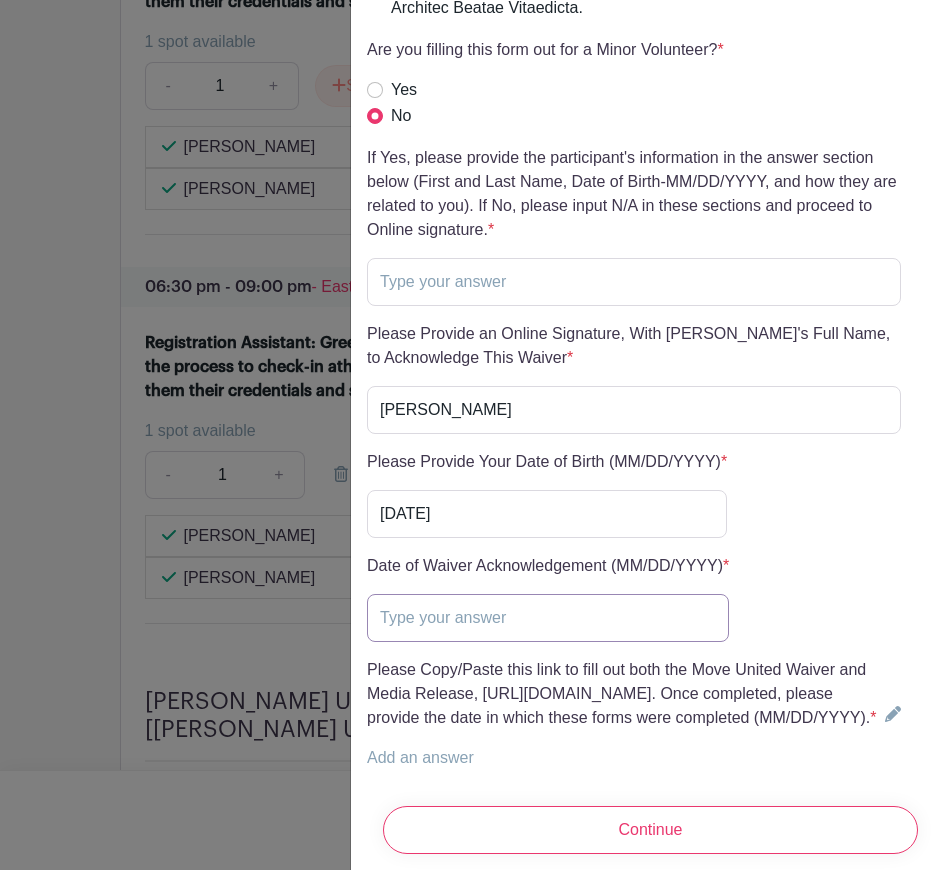 drag, startPoint x: 533, startPoint y: 700, endPoint x: 521, endPoint y: 687, distance: 17.691807 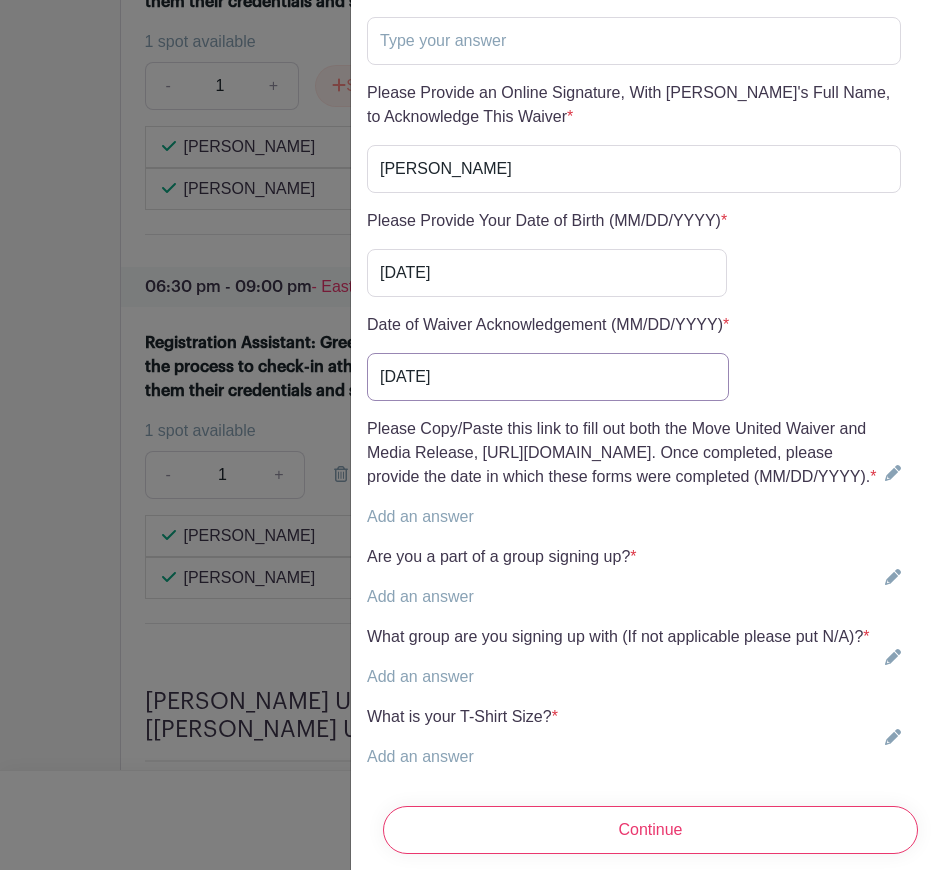 scroll, scrollTop: 5200, scrollLeft: 0, axis: vertical 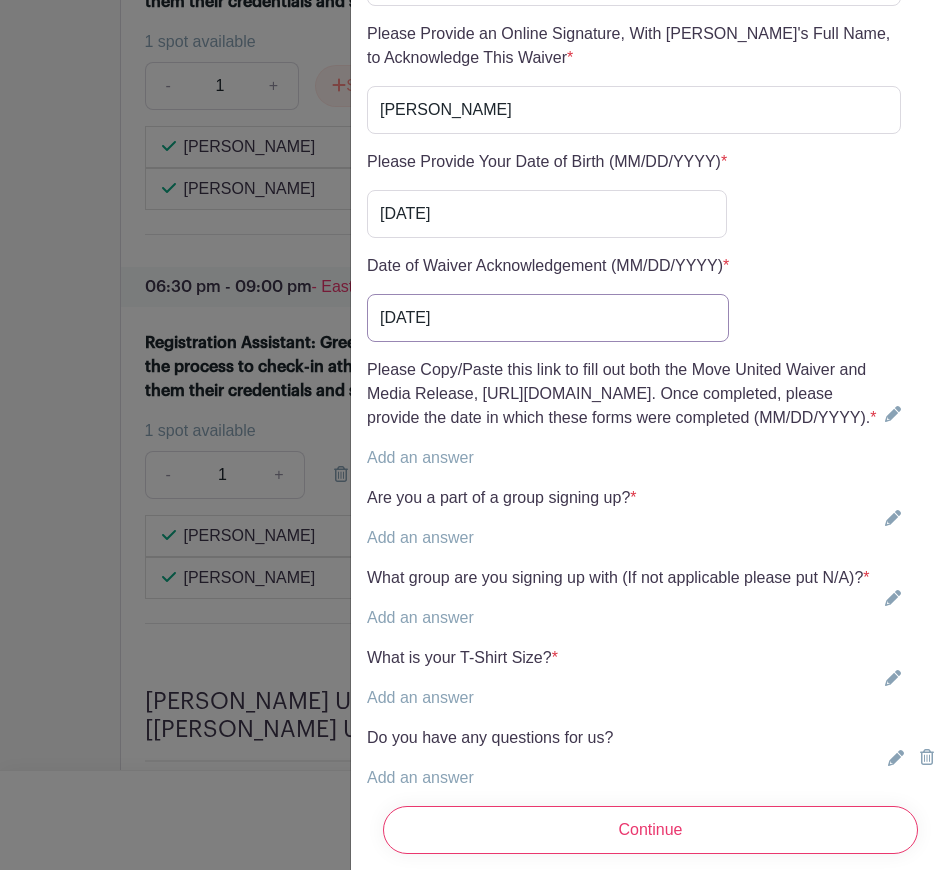 type on "[DATE]" 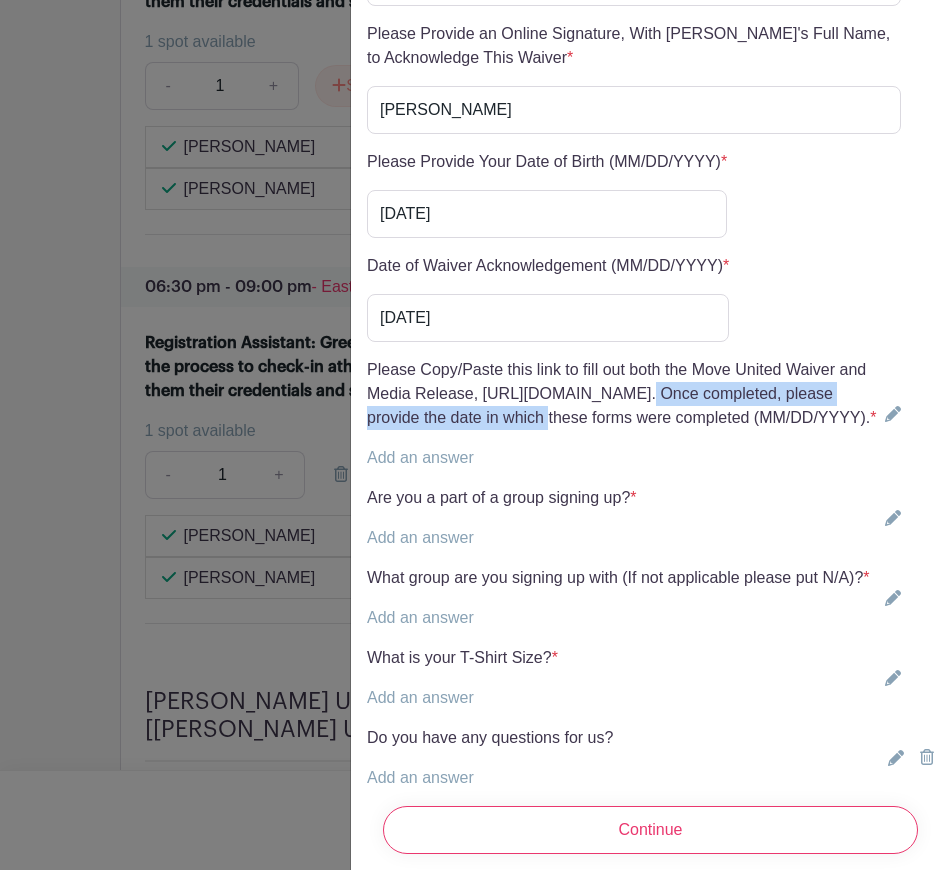 drag, startPoint x: 740, startPoint y: 486, endPoint x: 351, endPoint y: 490, distance: 389.02057 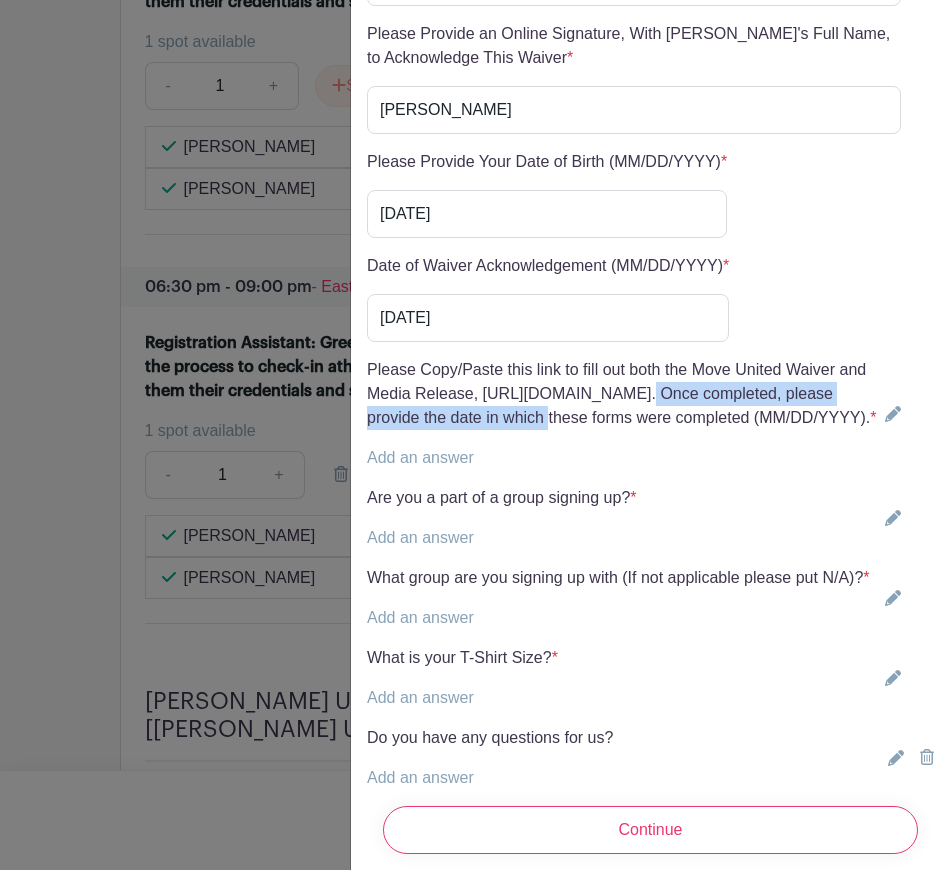 drag, startPoint x: 351, startPoint y: 490, endPoint x: 408, endPoint y: 487, distance: 57.07889 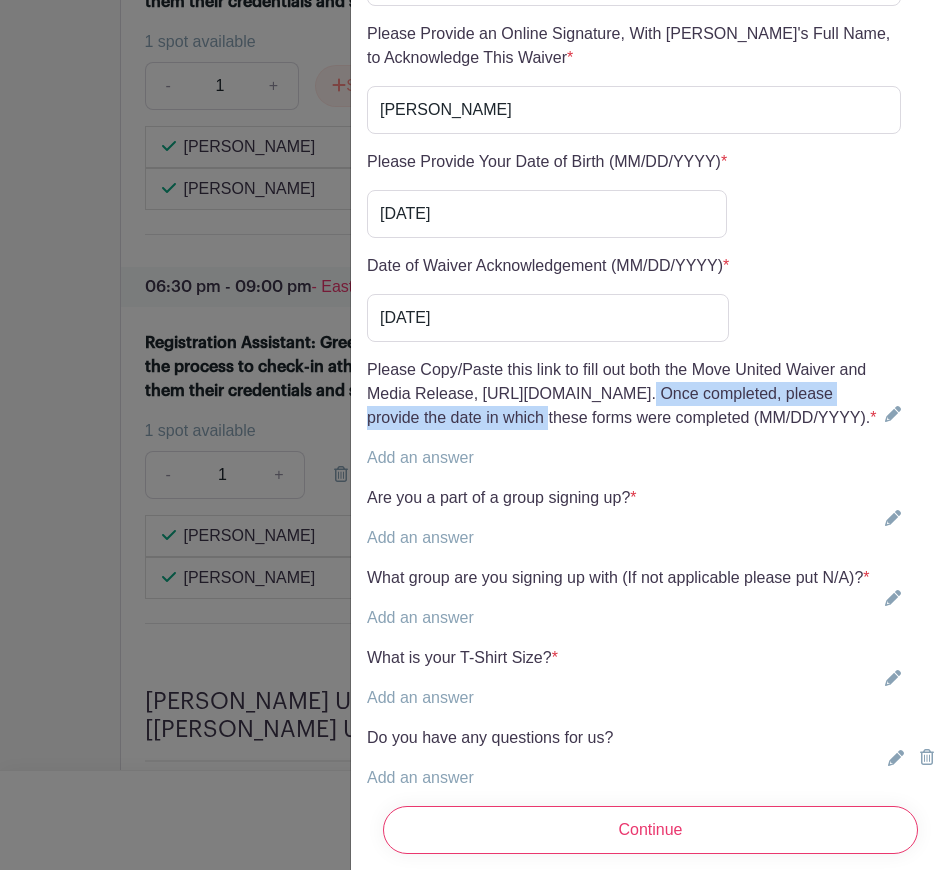 click on "Please Copy/Paste this link to fill out both the Move United Waiver and Media Release, [URL][DOMAIN_NAME]. Once completed, please provide the date in which these forms were completed (MM/DD/YYYY).
*" at bounding box center (622, 394) 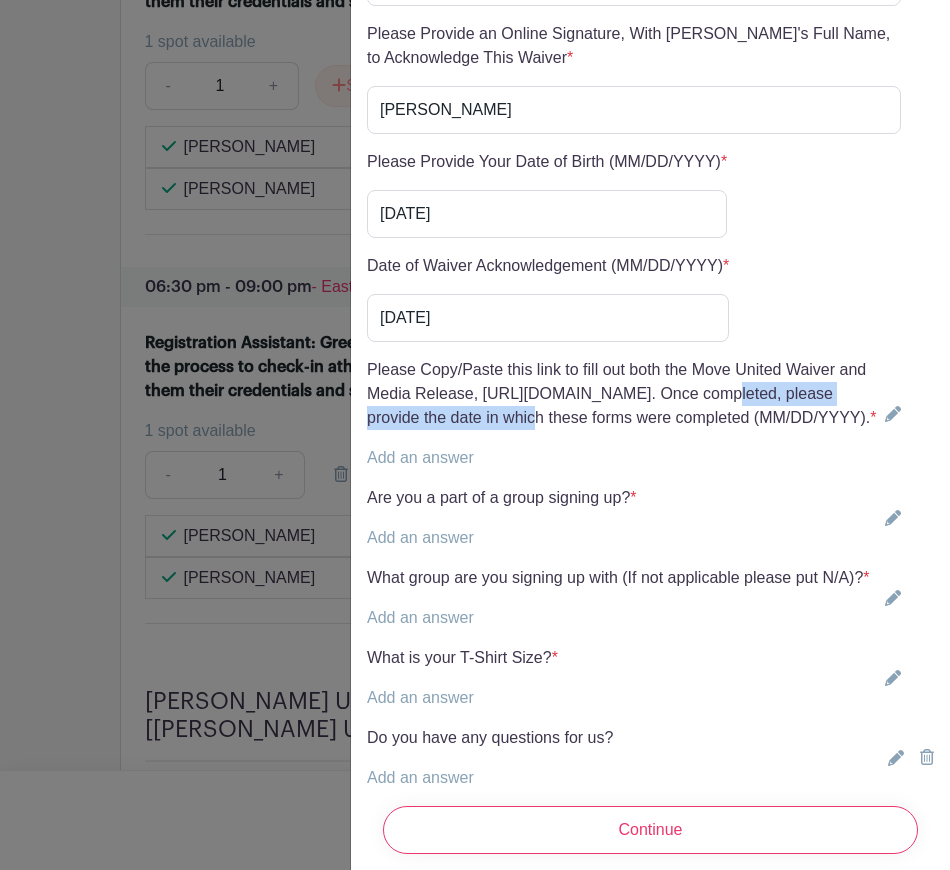 drag, startPoint x: 730, startPoint y: 491, endPoint x: 426, endPoint y: 496, distance: 304.0411 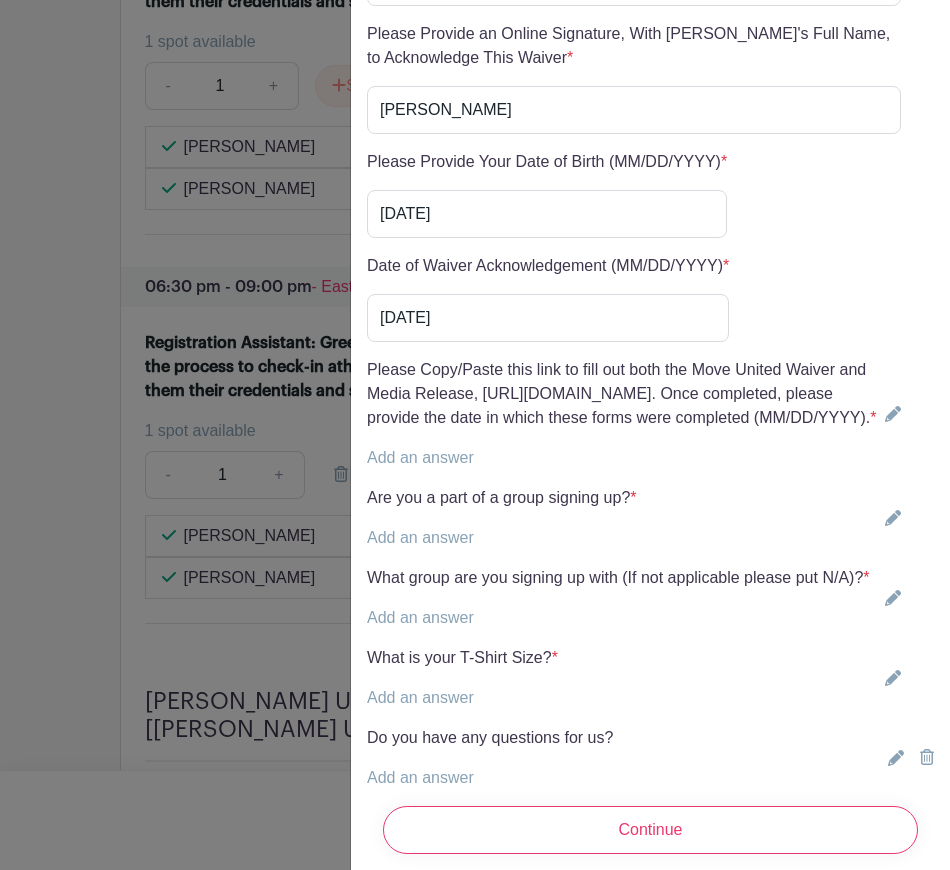 drag, startPoint x: 426, startPoint y: 496, endPoint x: 358, endPoint y: 501, distance: 68.18358 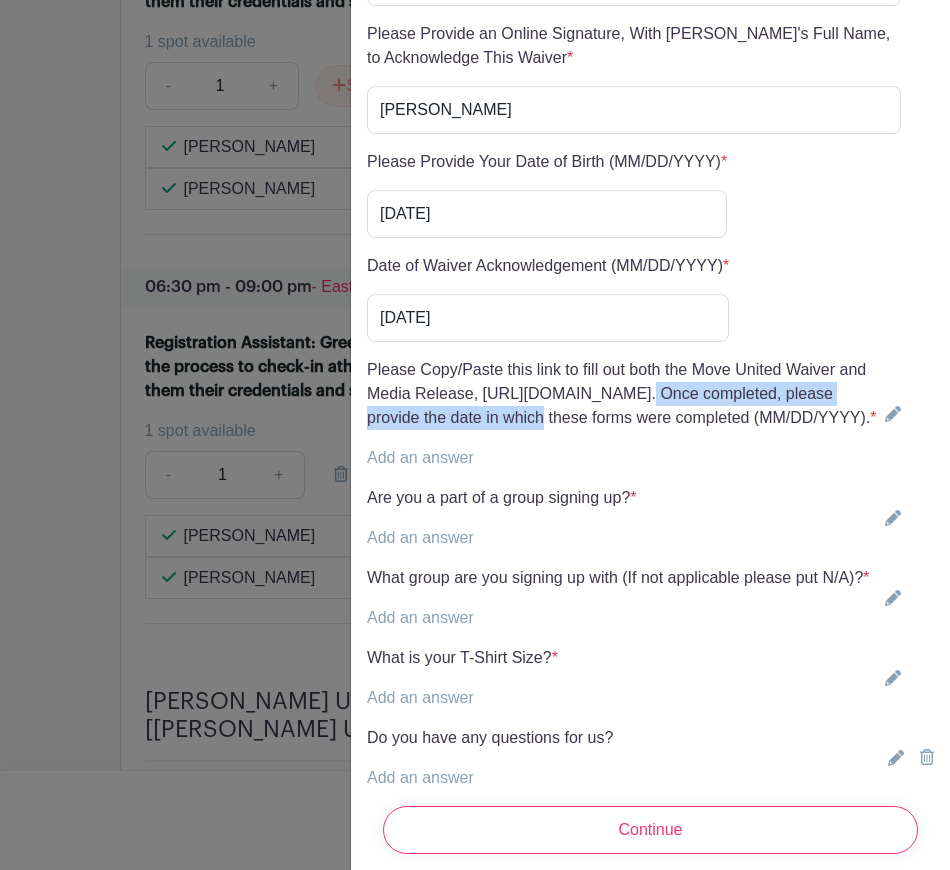 drag, startPoint x: 366, startPoint y: 492, endPoint x: 732, endPoint y: 483, distance: 366.11063 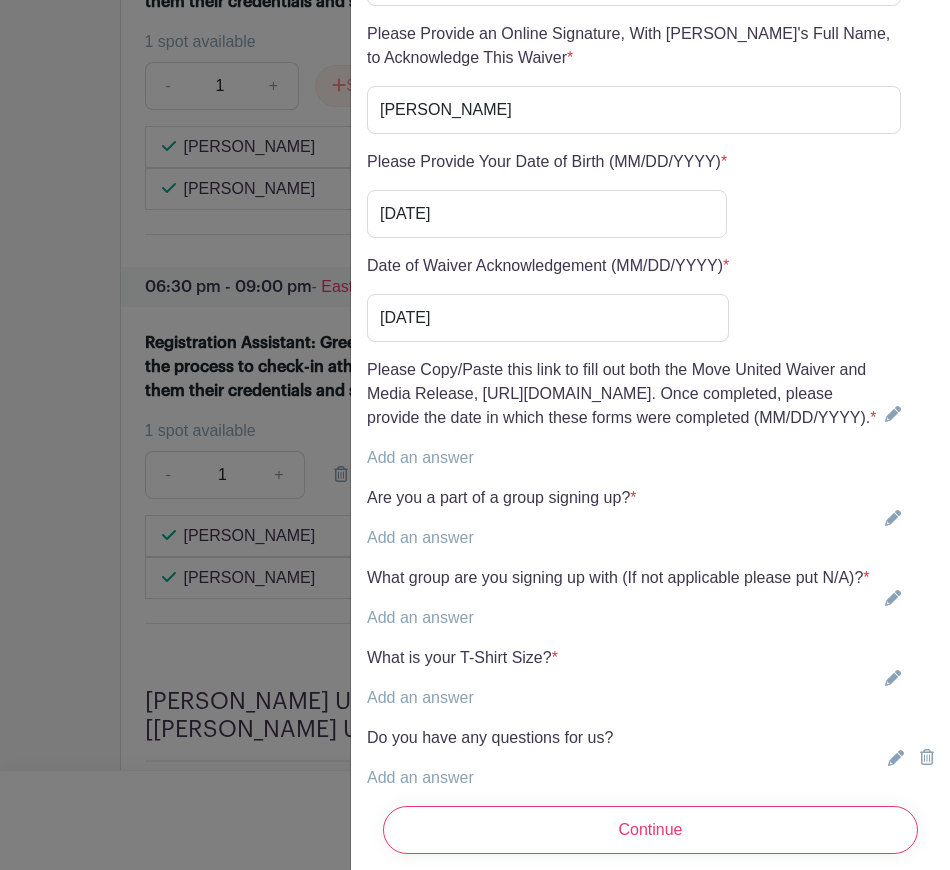 click on "Please Copy/Paste this link to fill out both the Move United Waiver and Media Release, [URL][DOMAIN_NAME]. Once completed, please provide the date in which these forms were completed (MM/DD/YYYY).
*" at bounding box center (622, 394) 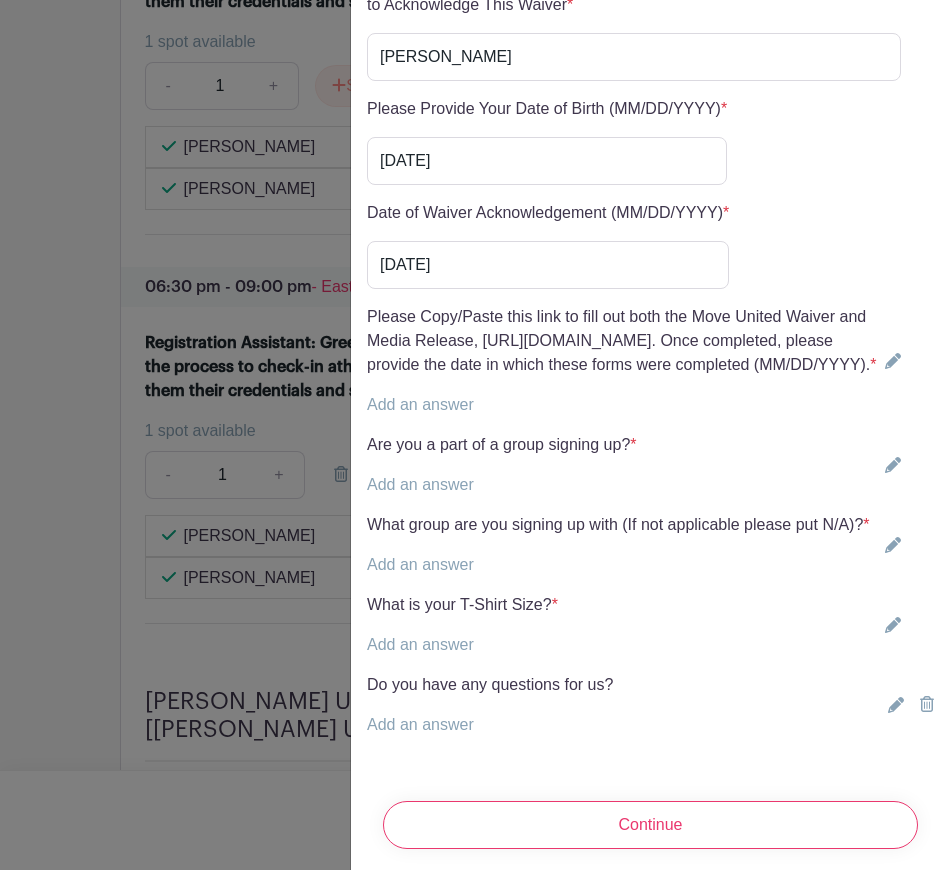 scroll, scrollTop: 5300, scrollLeft: 0, axis: vertical 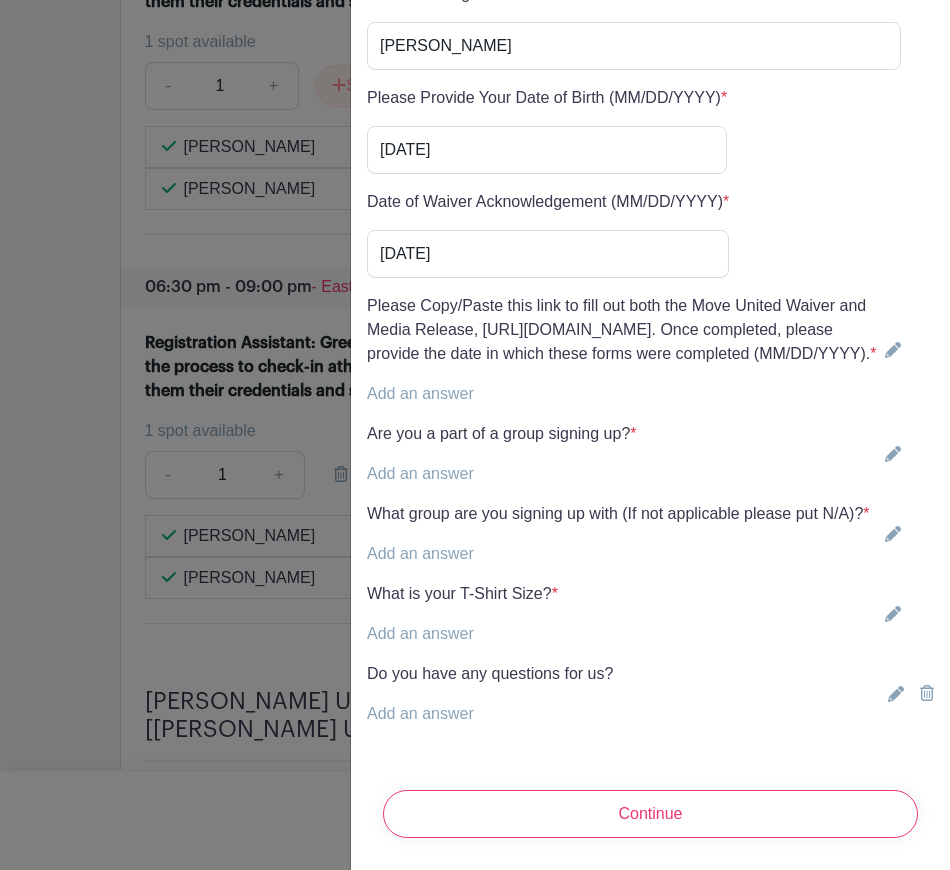 click on "Add an answer" at bounding box center (622, 394) 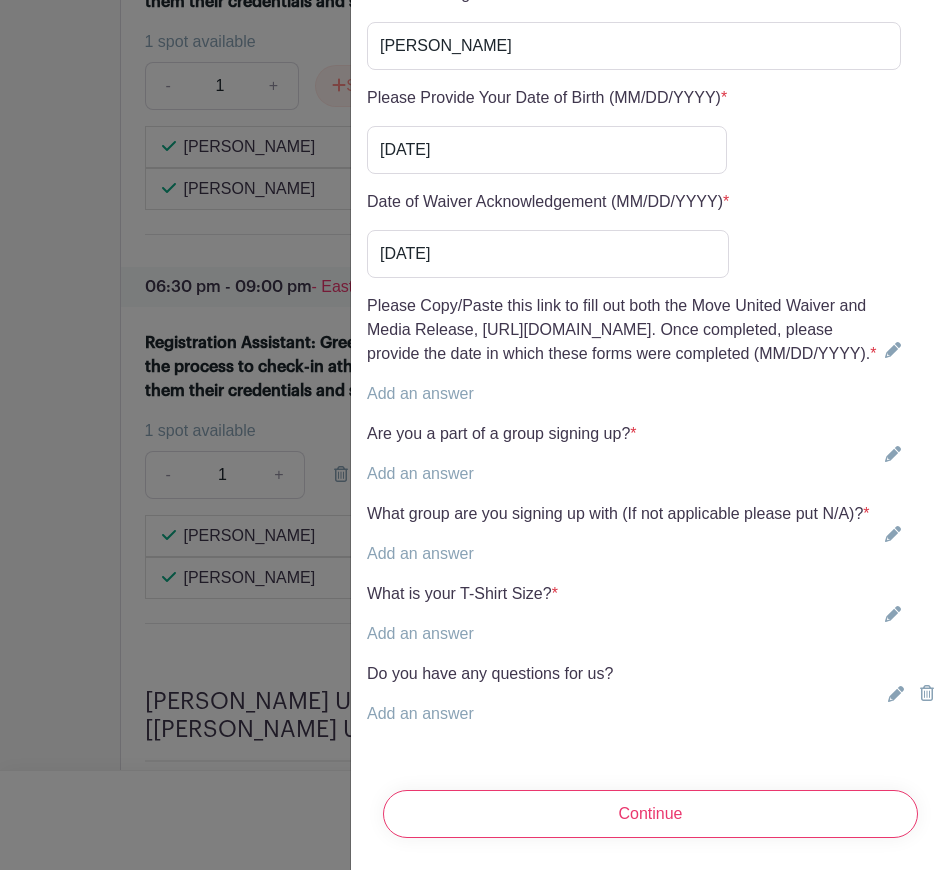 click on "Please Copy/Paste this link to fill out both the Move United Waiver and Media Release, [URL][DOMAIN_NAME]. Once completed, please provide the date in which these forms were completed (MM/DD/YYYY).
*
Add an answer" at bounding box center [650, 350] 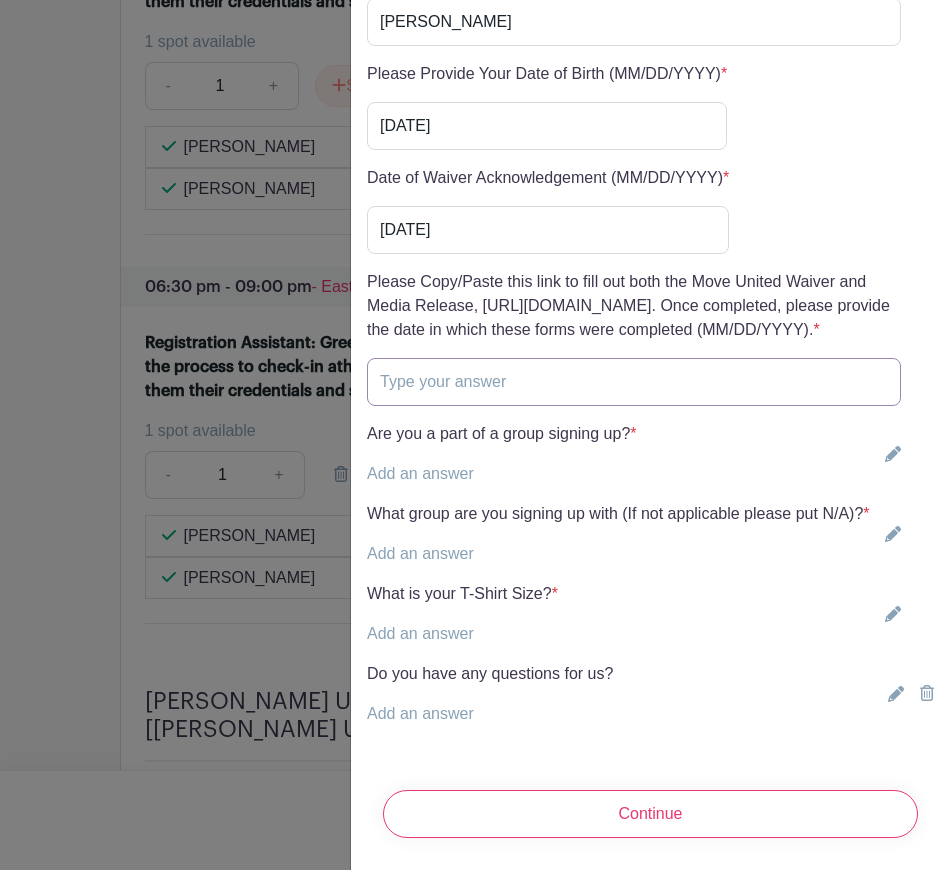 click at bounding box center (634, 382) 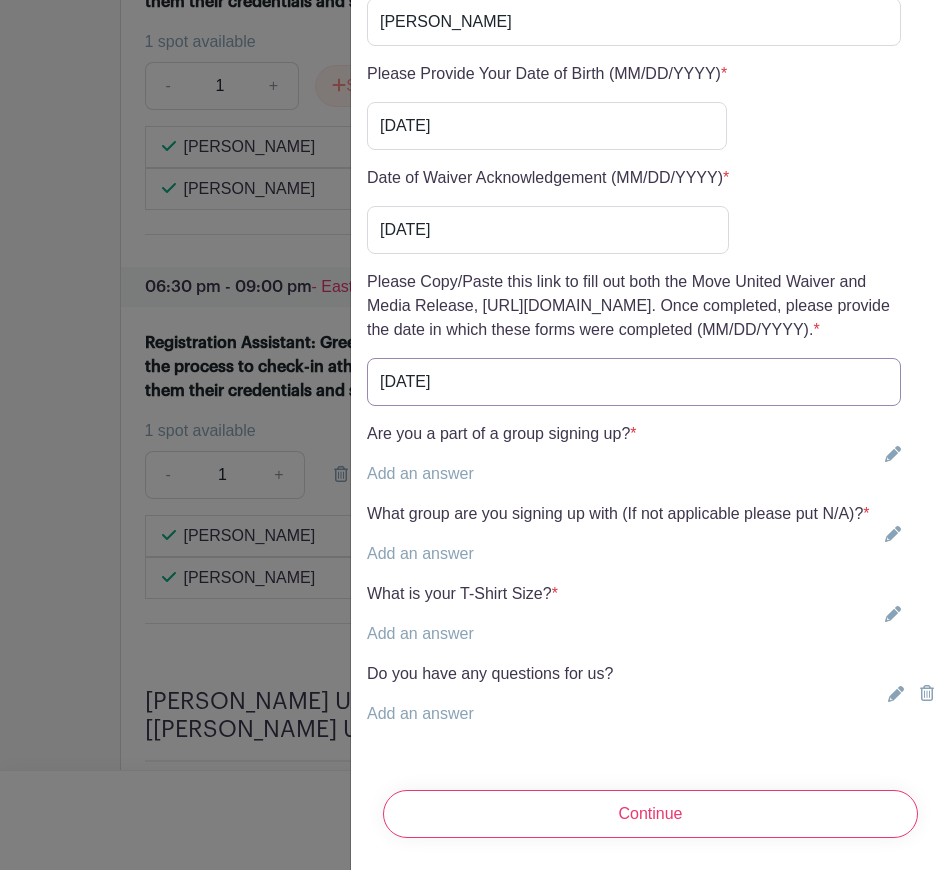 type on "[DATE]" 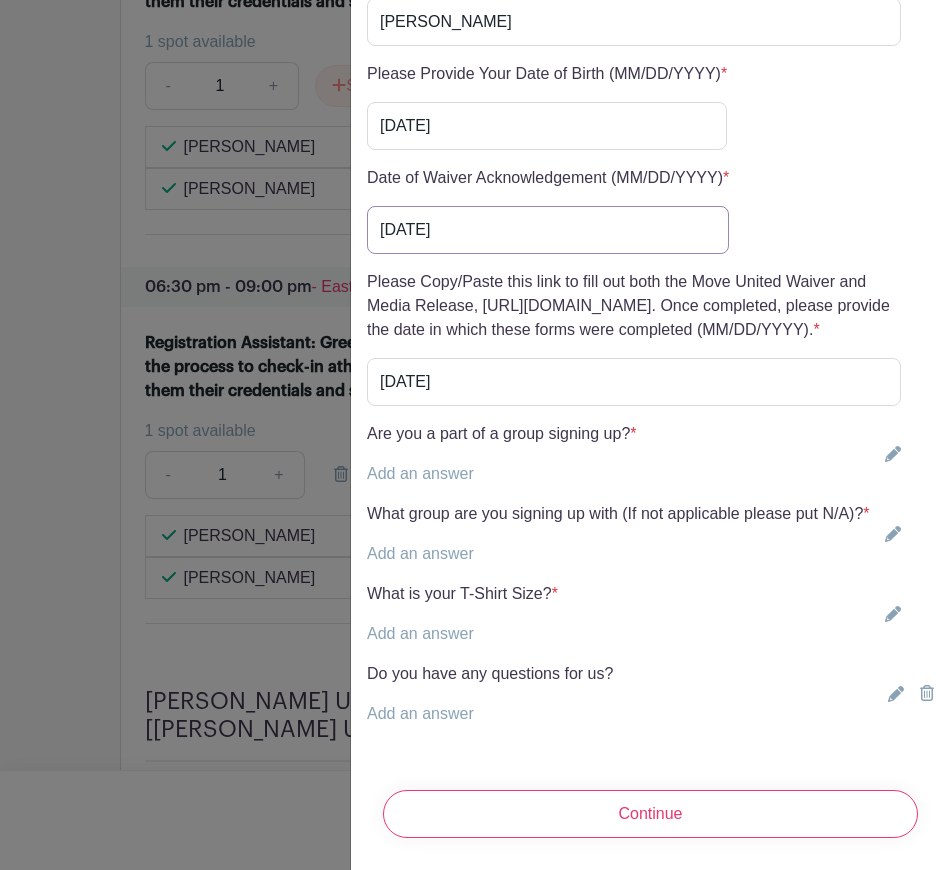 click on "[DATE]" at bounding box center (548, 230) 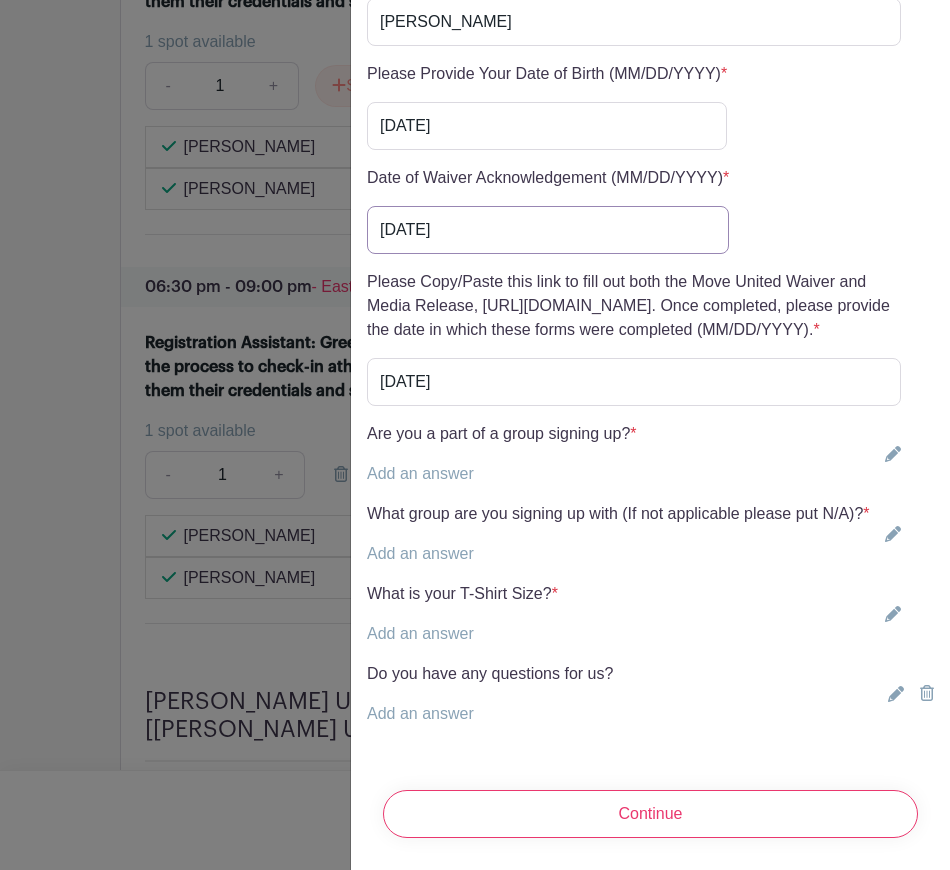 scroll, scrollTop: 5423, scrollLeft: 0, axis: vertical 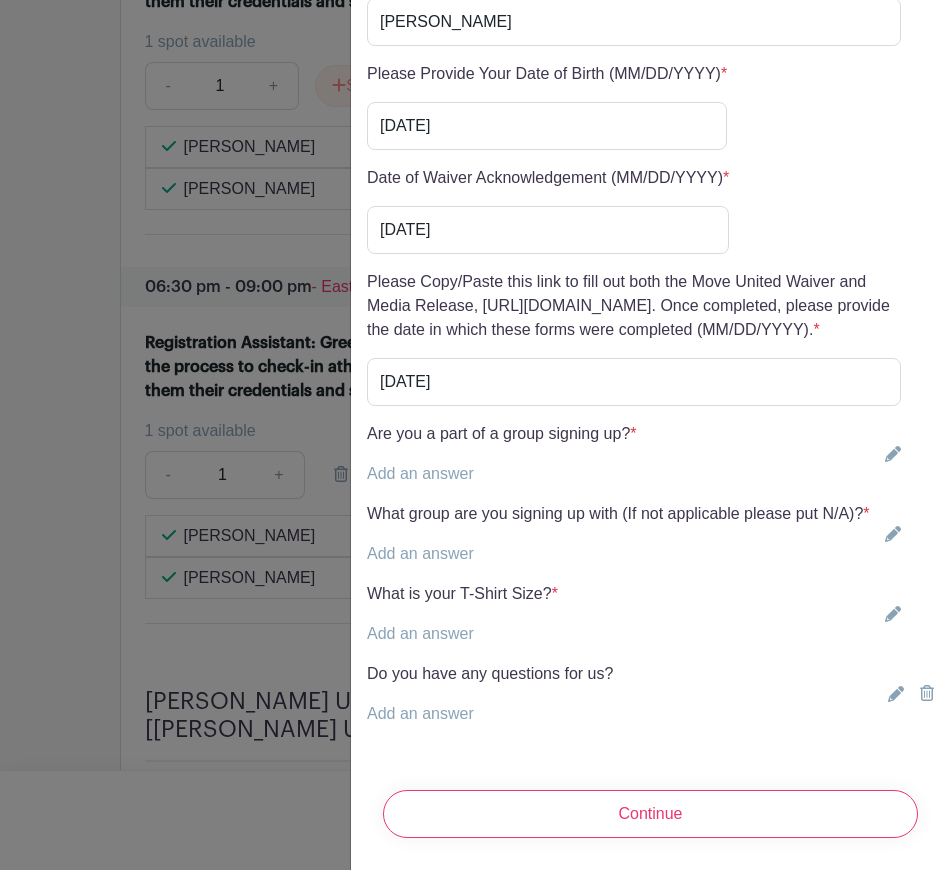 click 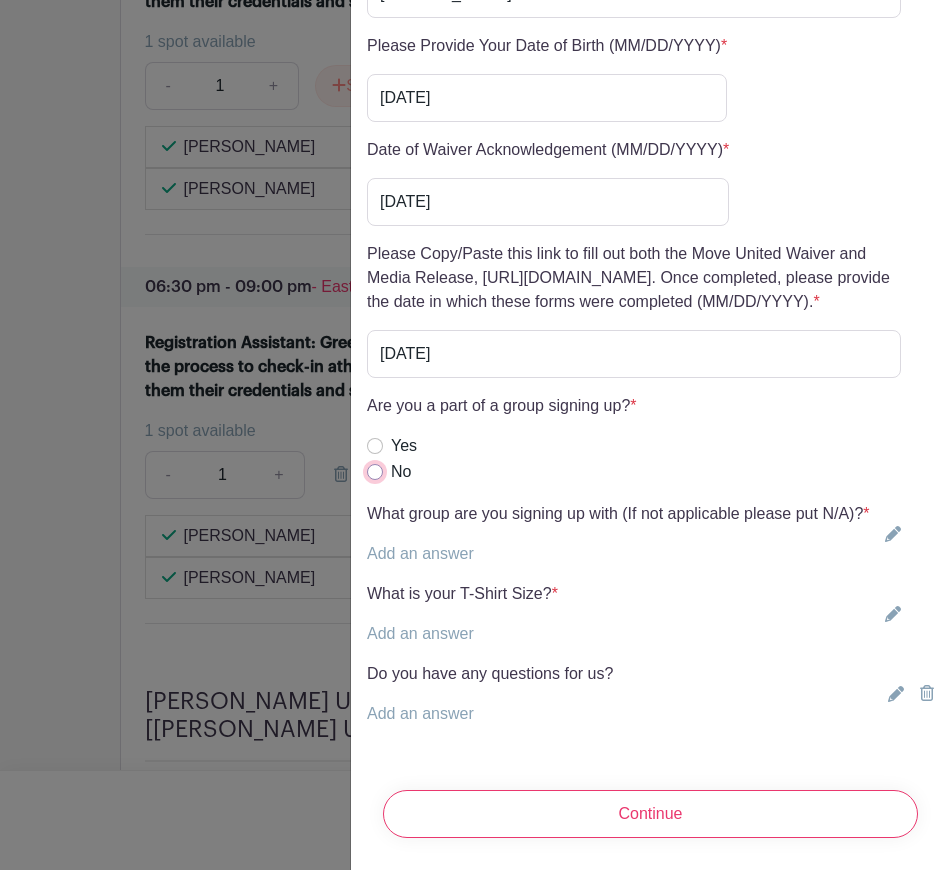 click on "No" at bounding box center (375, 472) 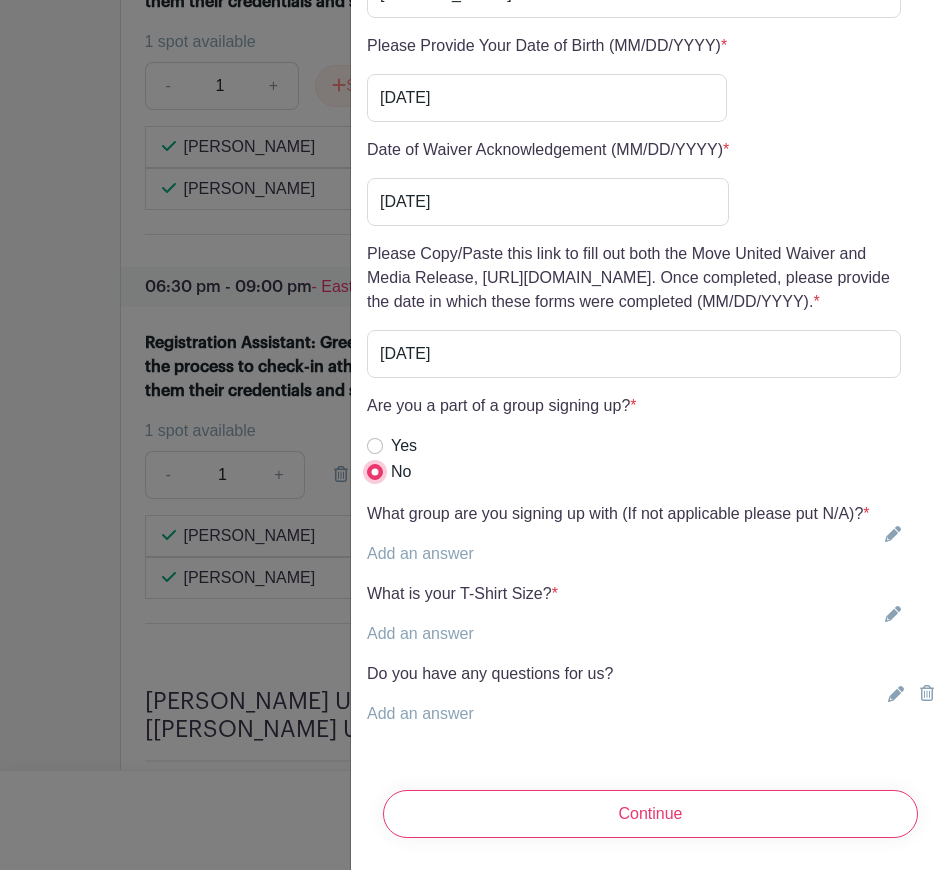 scroll, scrollTop: 5451, scrollLeft: 0, axis: vertical 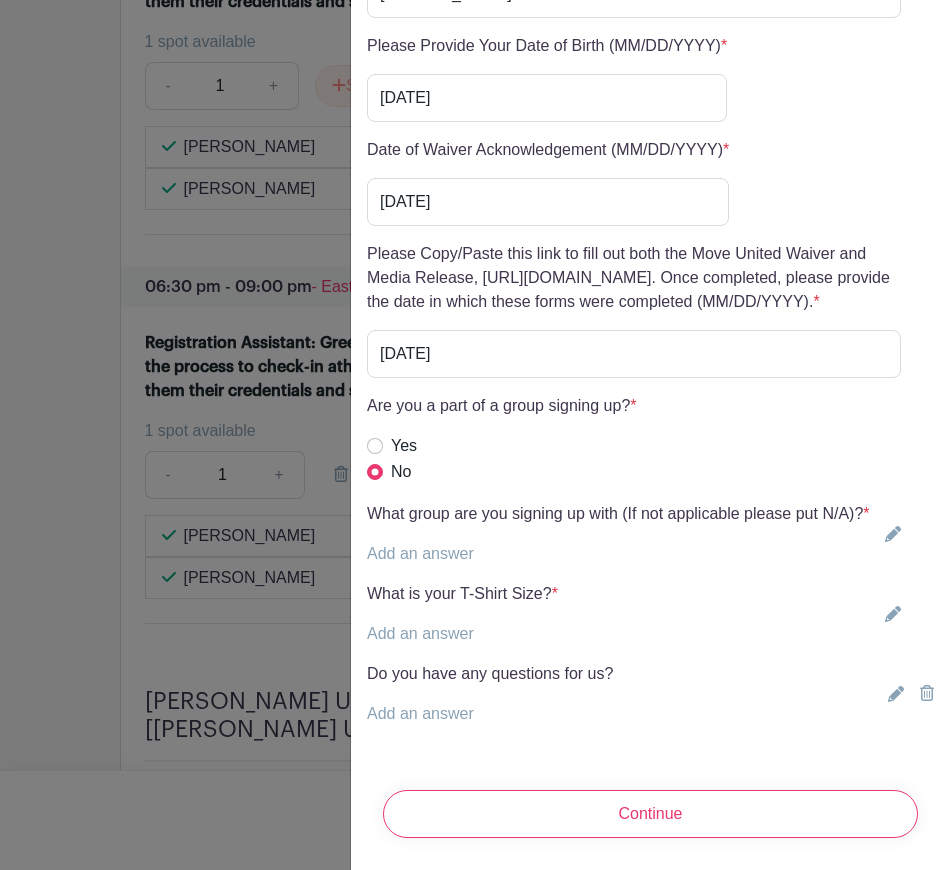 drag, startPoint x: 570, startPoint y: 518, endPoint x: 568, endPoint y: 529, distance: 11.18034 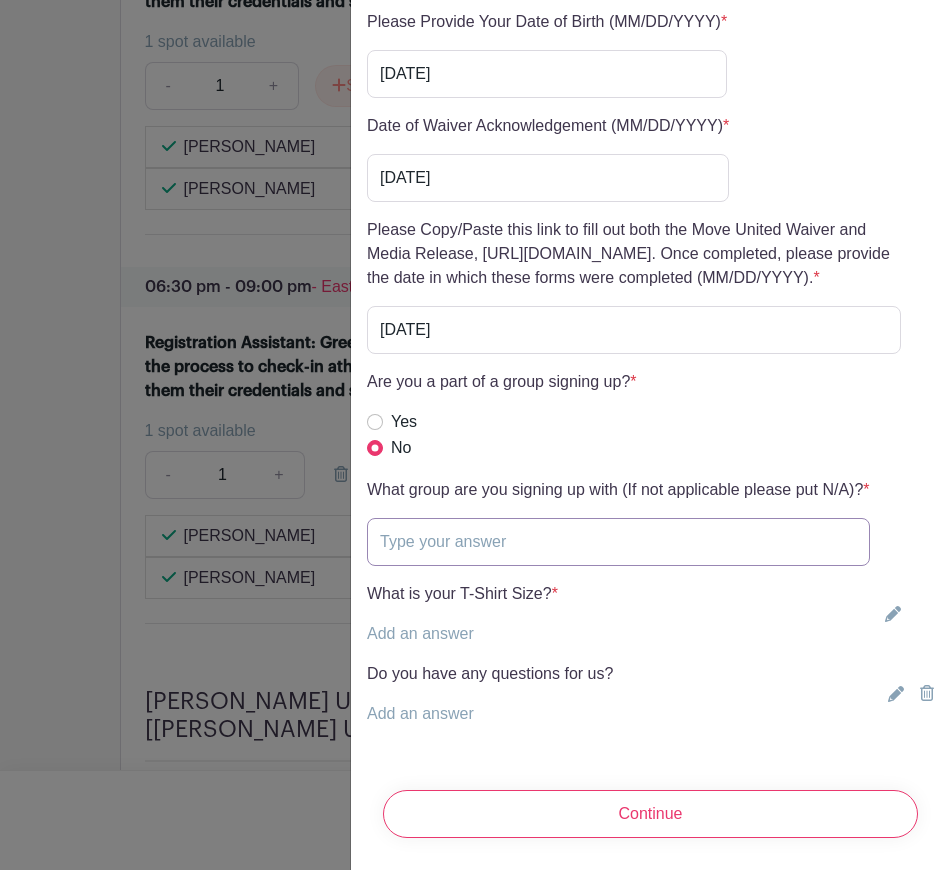 click at bounding box center [618, 542] 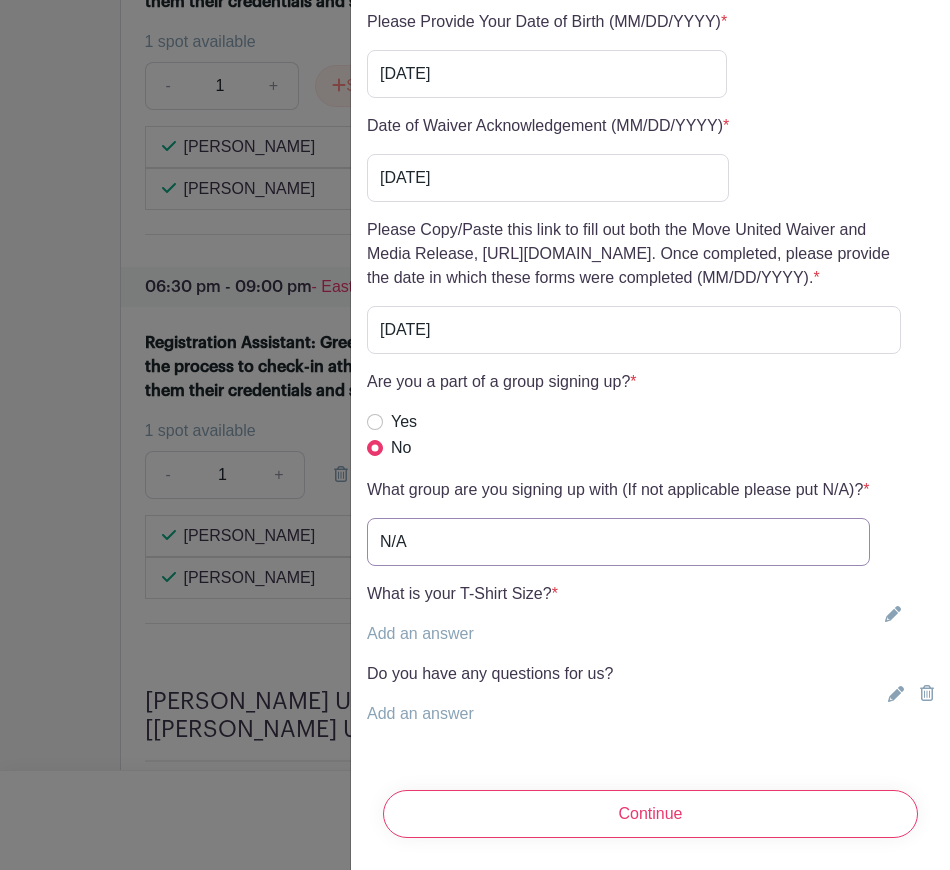 type on "N/A" 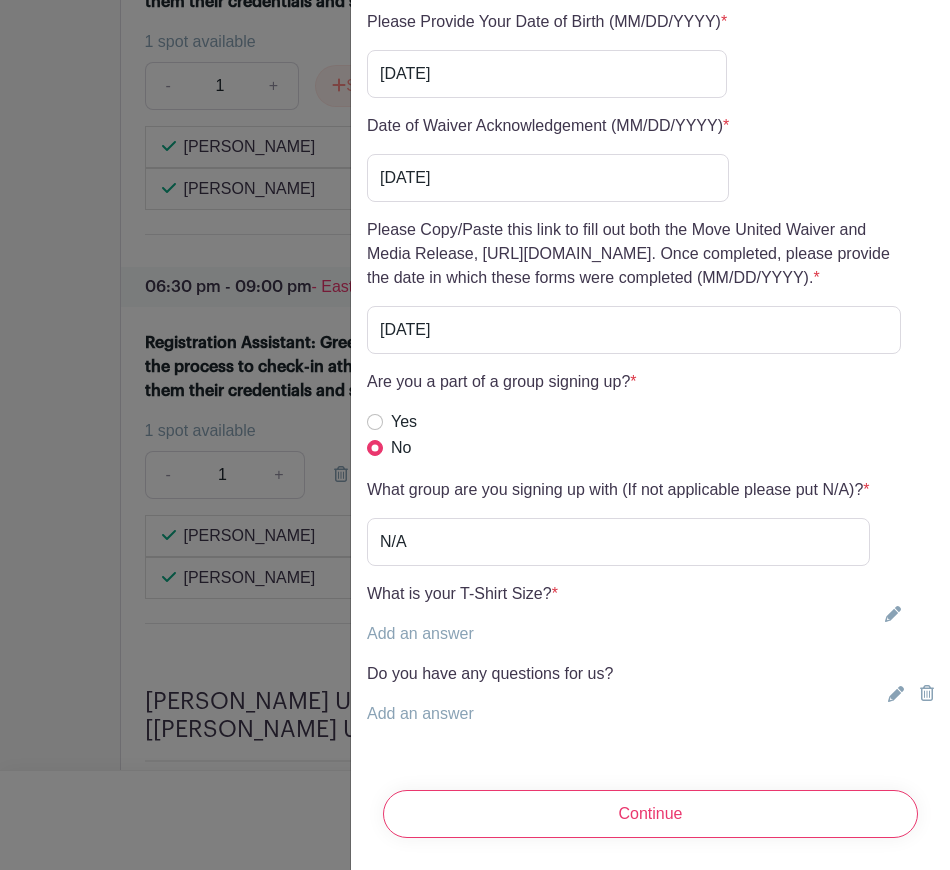 click on "Add an answer" at bounding box center (420, 633) 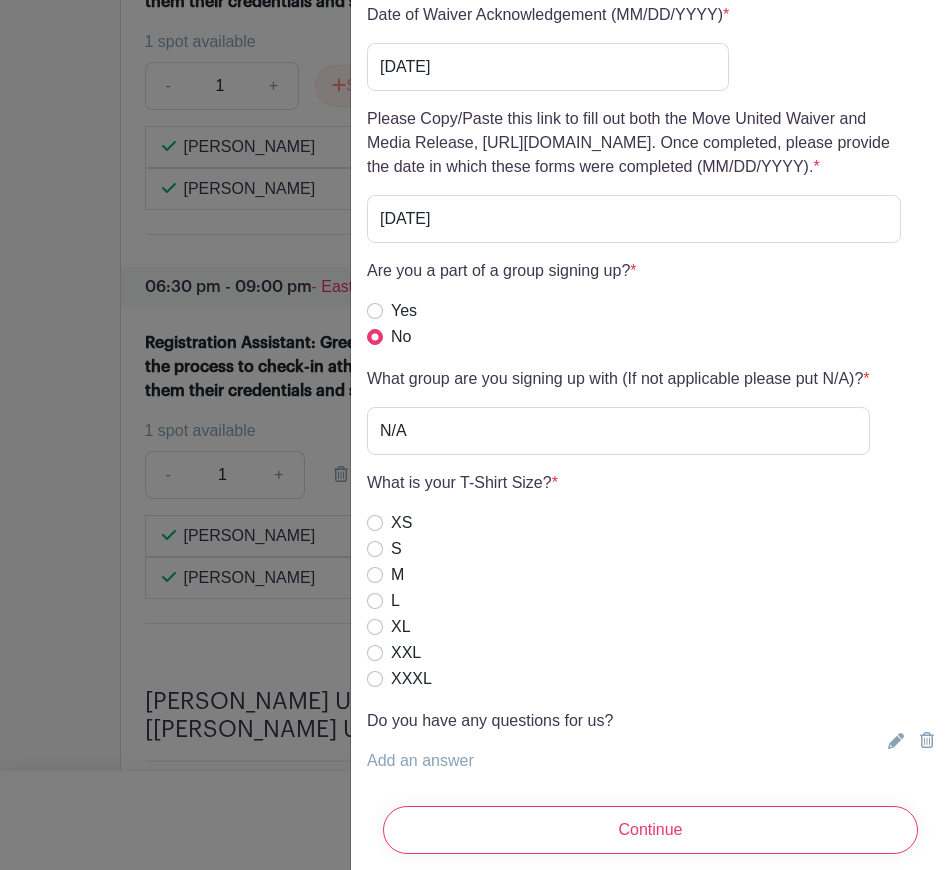 click on "XXL" at bounding box center (462, 653) 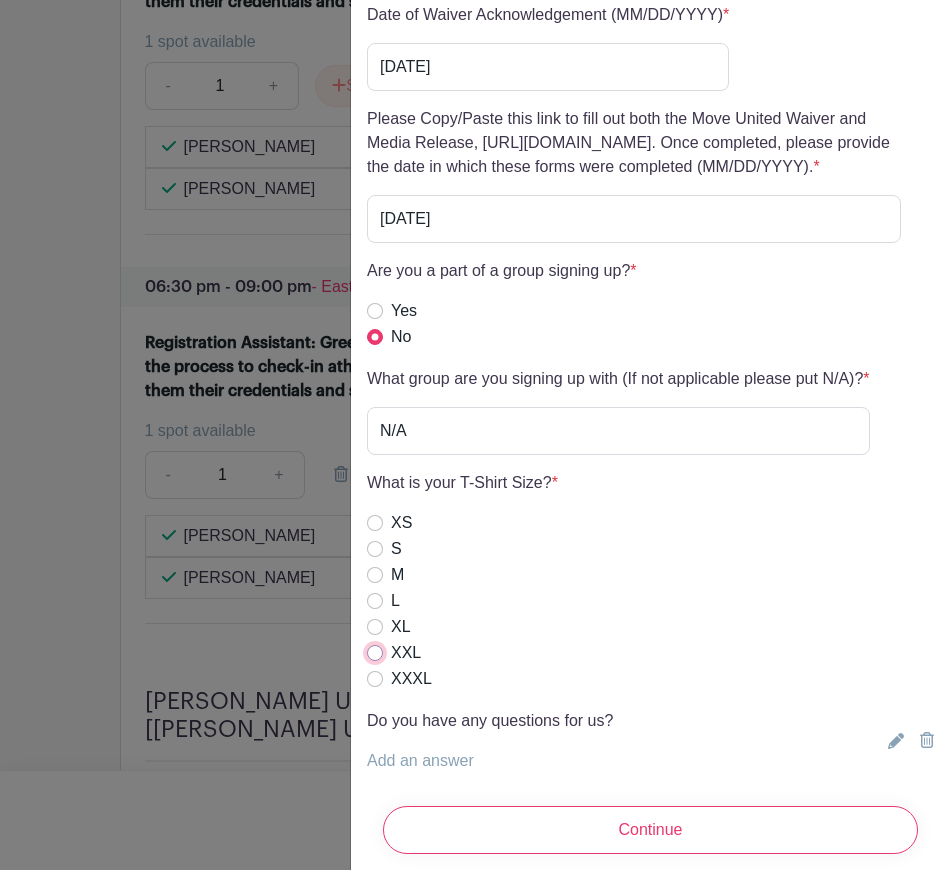 click on "XXL" at bounding box center [375, 653] 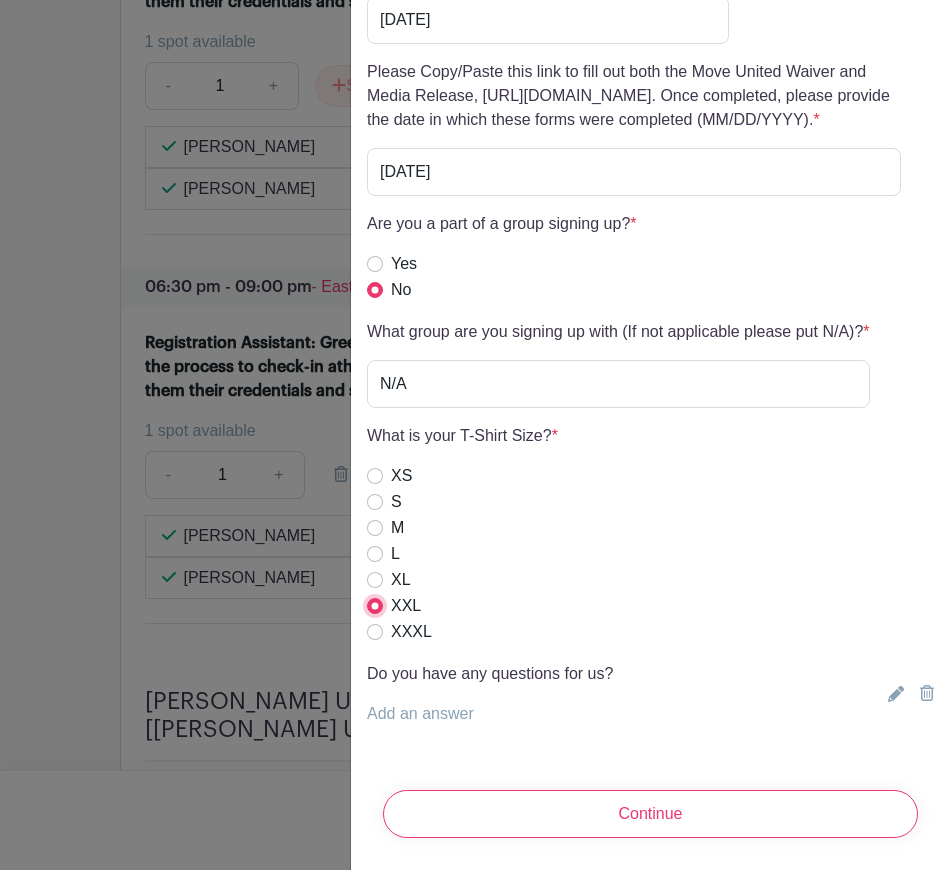 scroll, scrollTop: 5609, scrollLeft: 0, axis: vertical 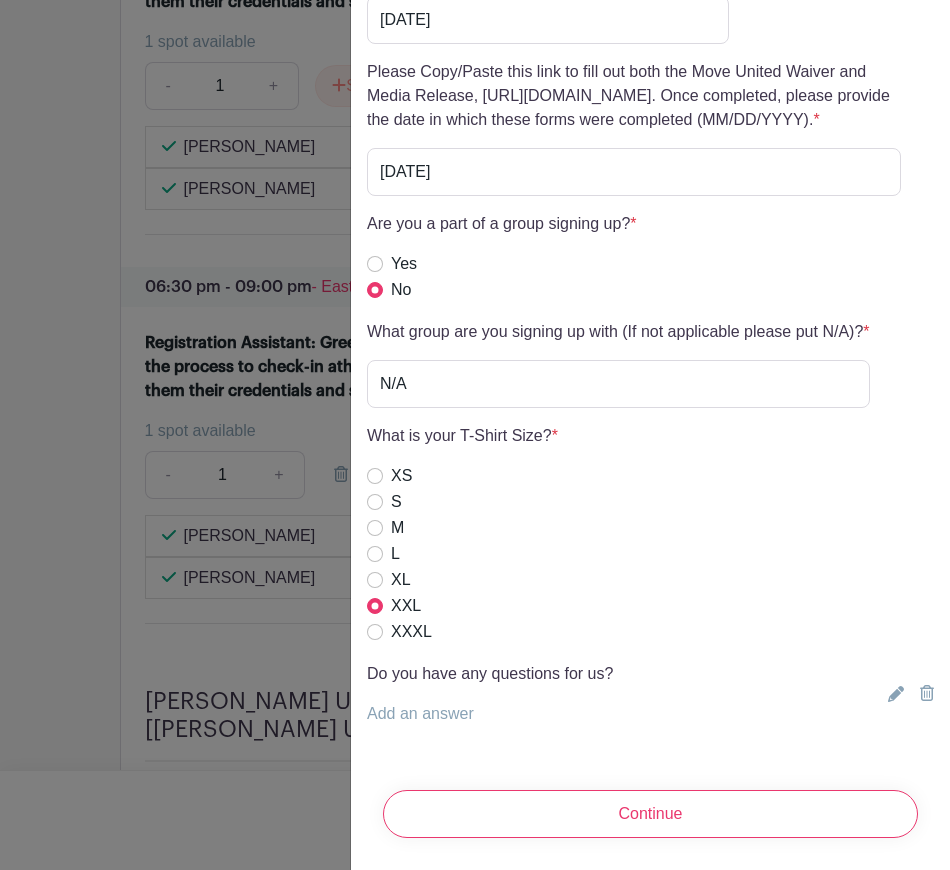 click on "Add an answer" at bounding box center [420, 713] 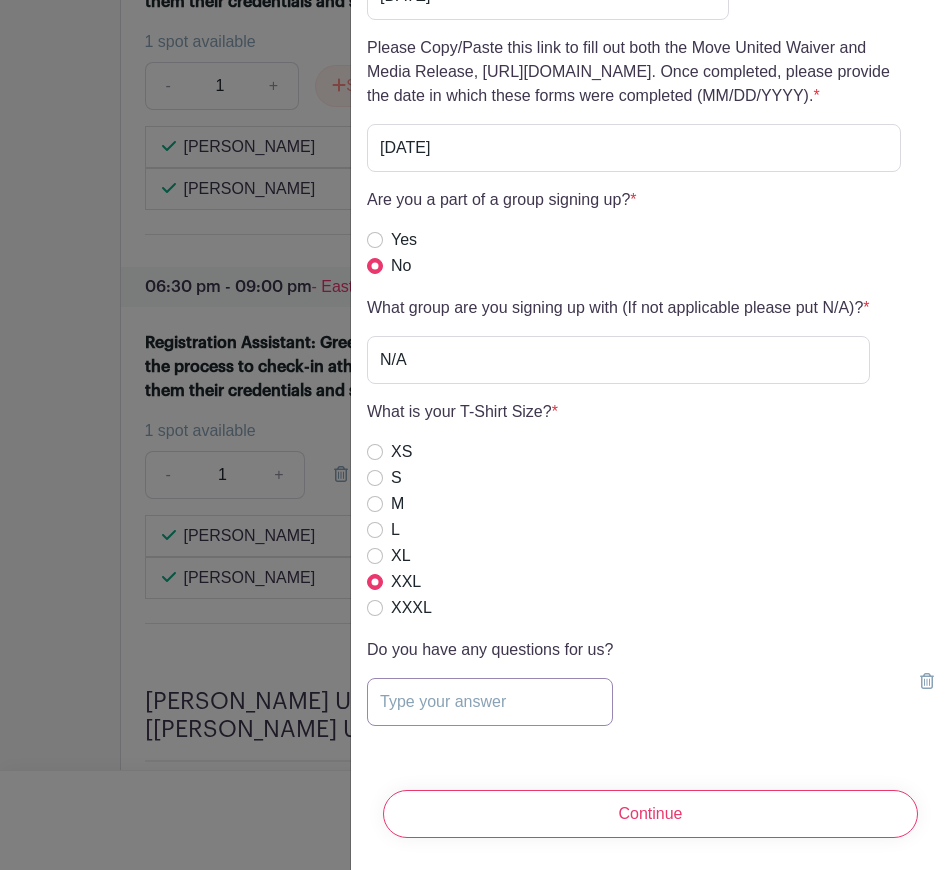 click at bounding box center (490, 702) 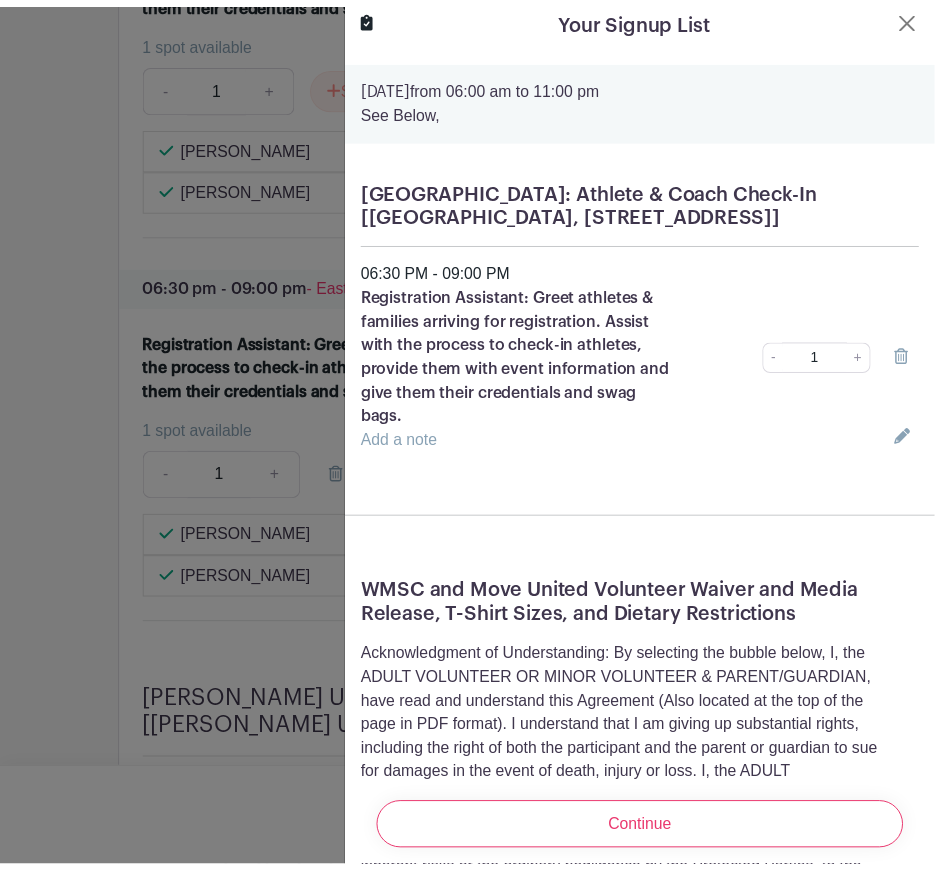scroll, scrollTop: 0, scrollLeft: 0, axis: both 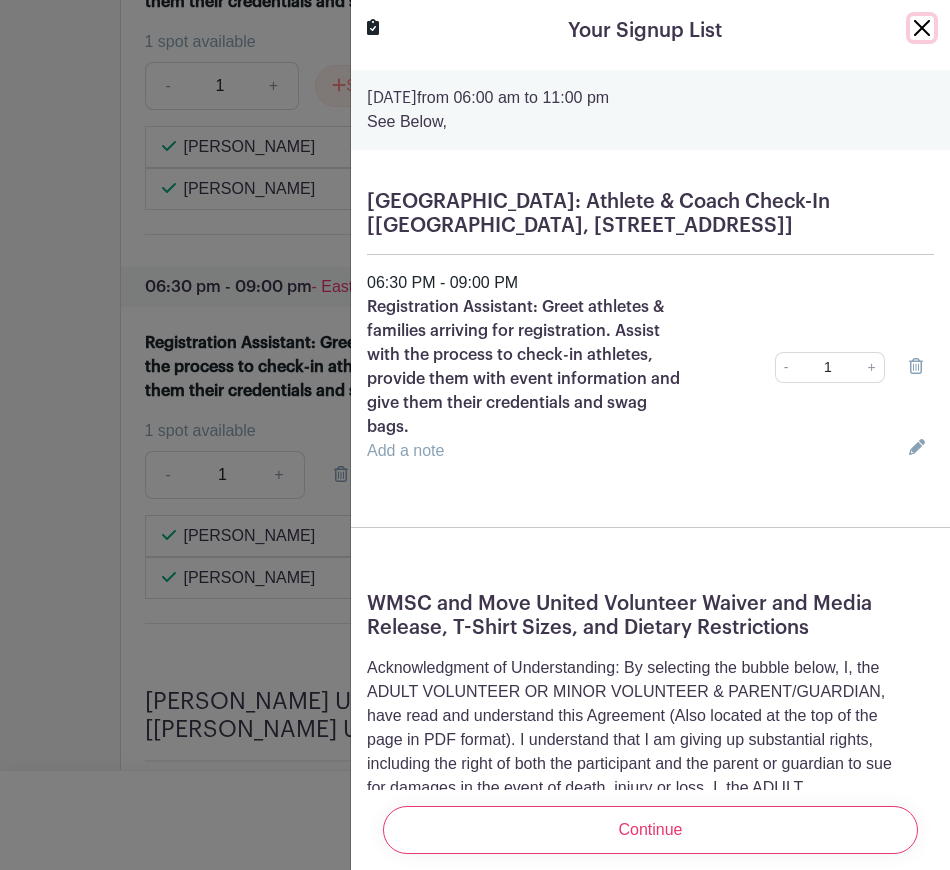 click at bounding box center (922, 28) 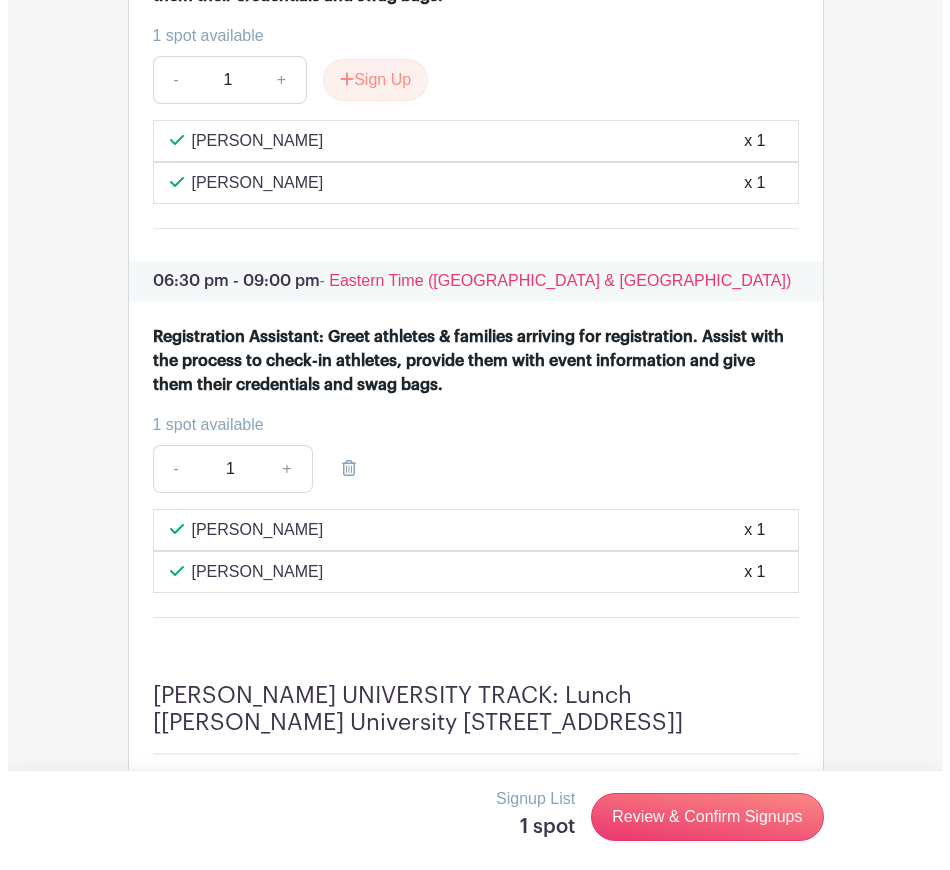 scroll, scrollTop: 4600, scrollLeft: 0, axis: vertical 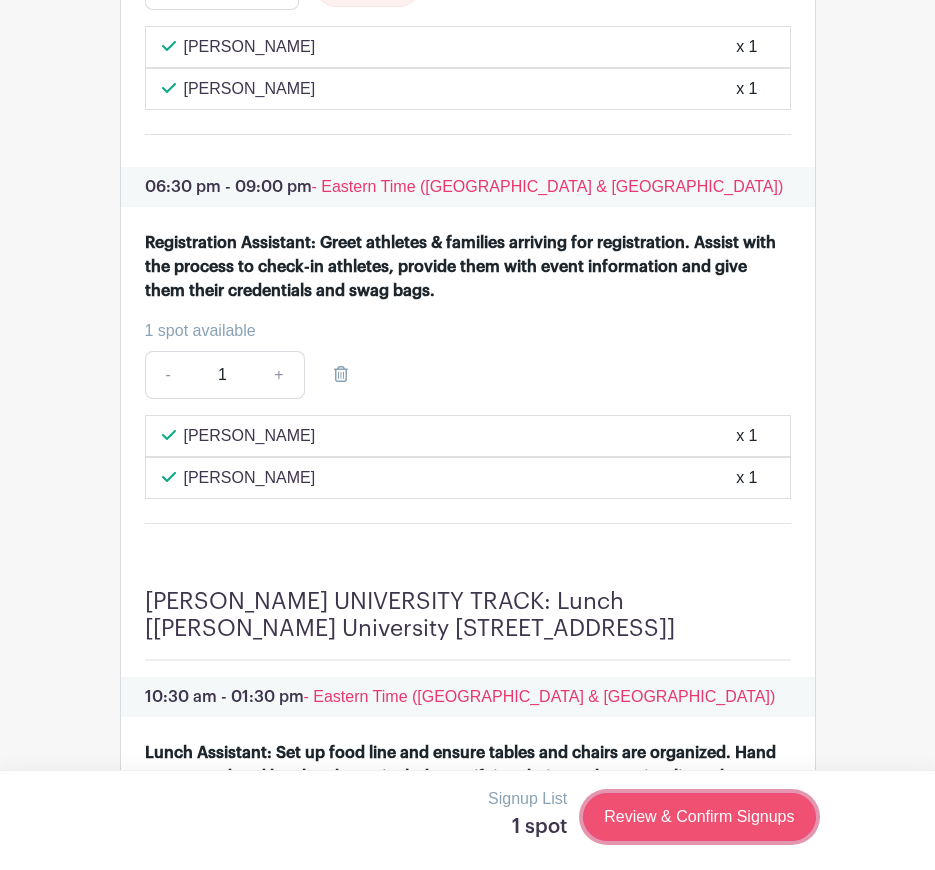 click on "Review & Confirm Signups" at bounding box center (699, 817) 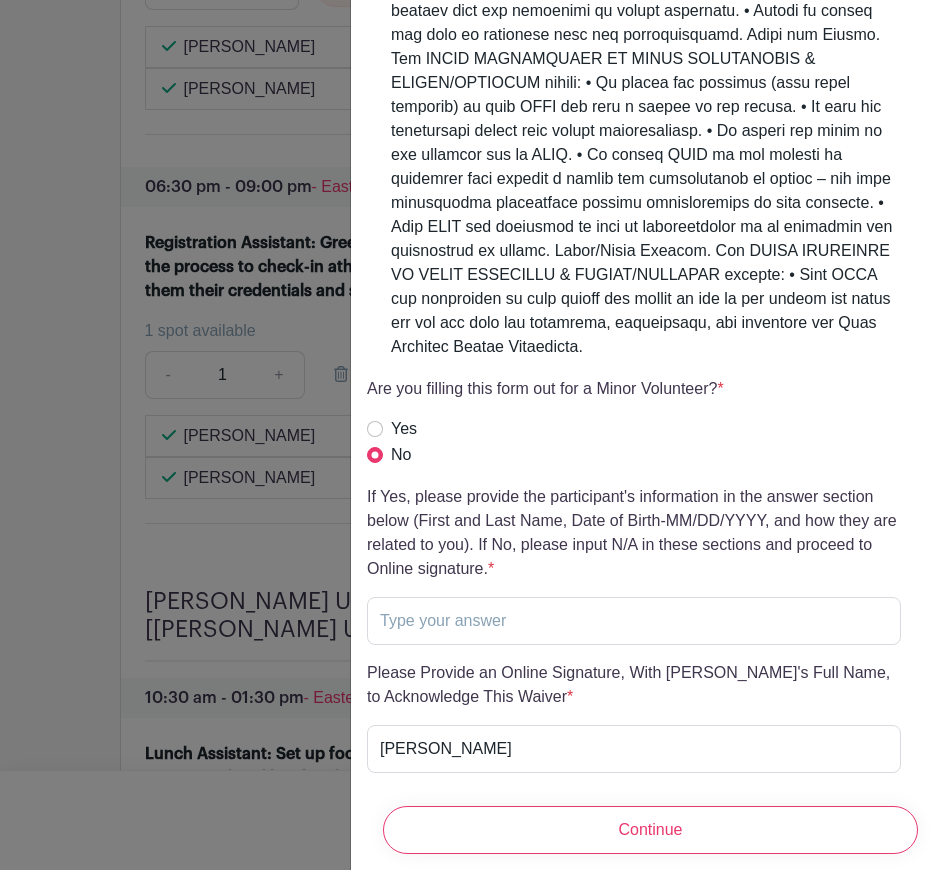 scroll, scrollTop: 4800, scrollLeft: 0, axis: vertical 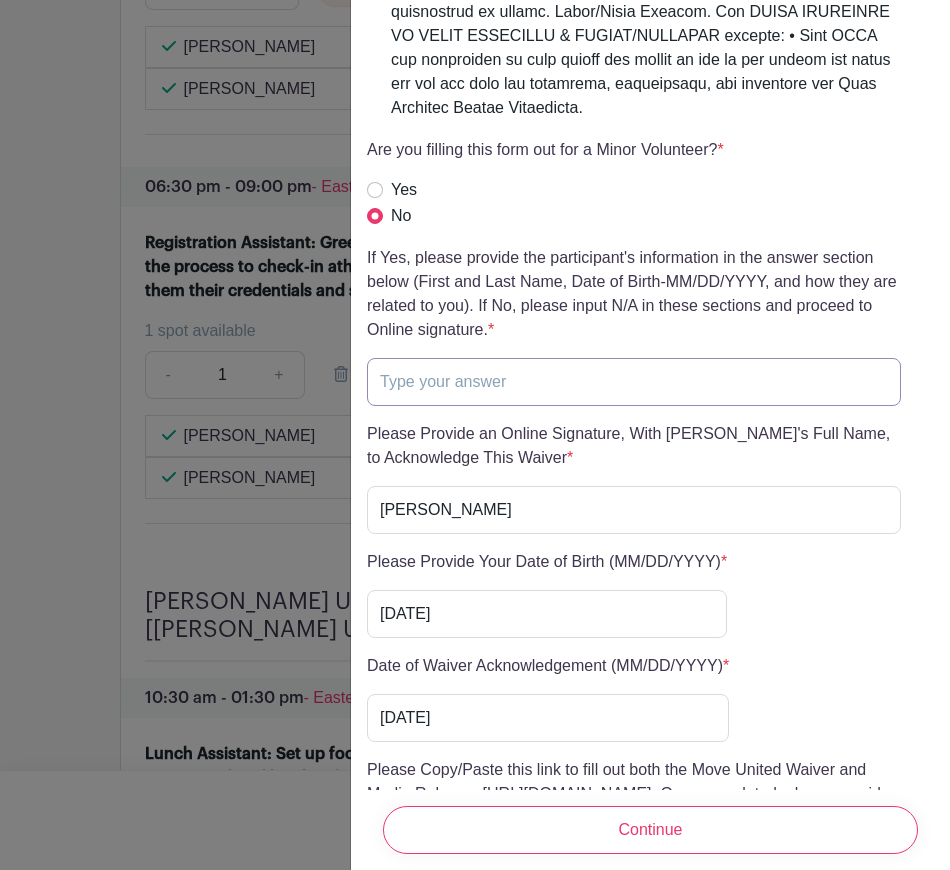 click at bounding box center [634, 382] 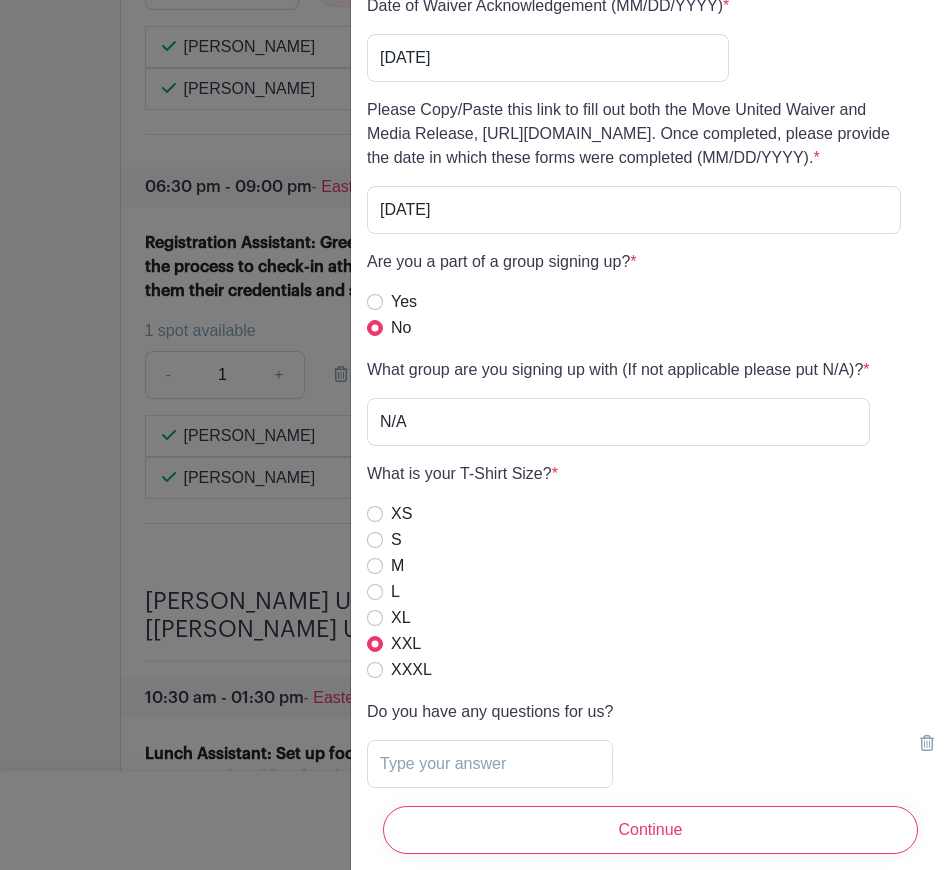scroll, scrollTop: 5133, scrollLeft: 0, axis: vertical 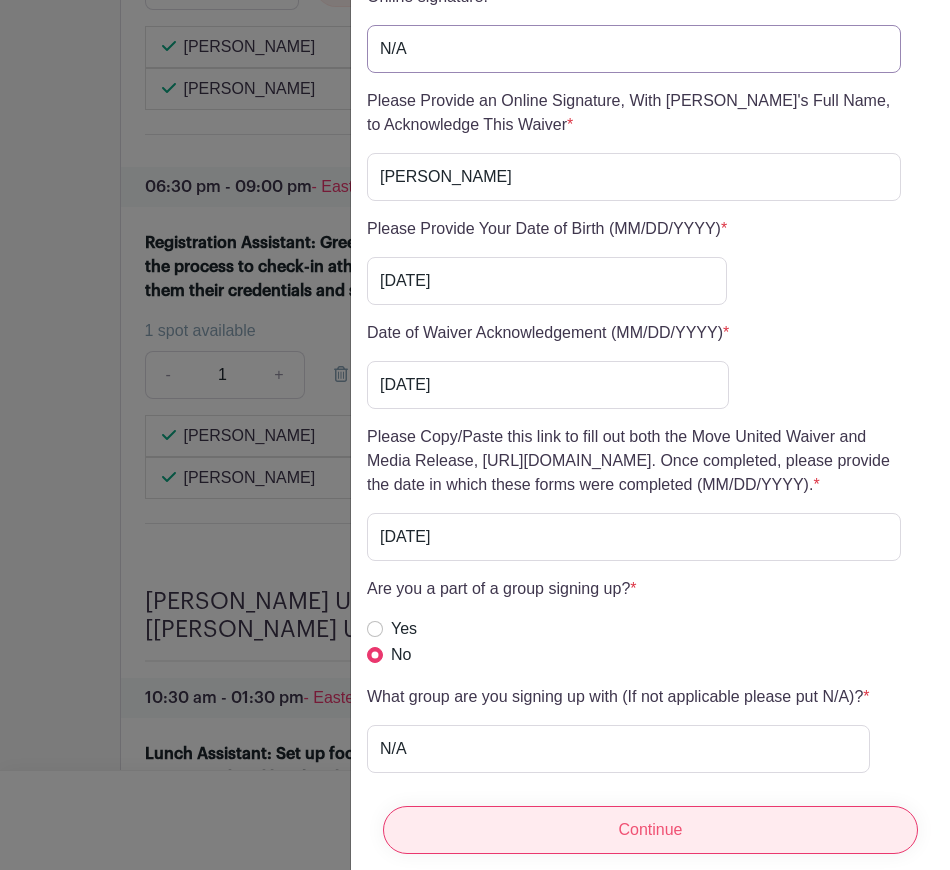 type on "N/A" 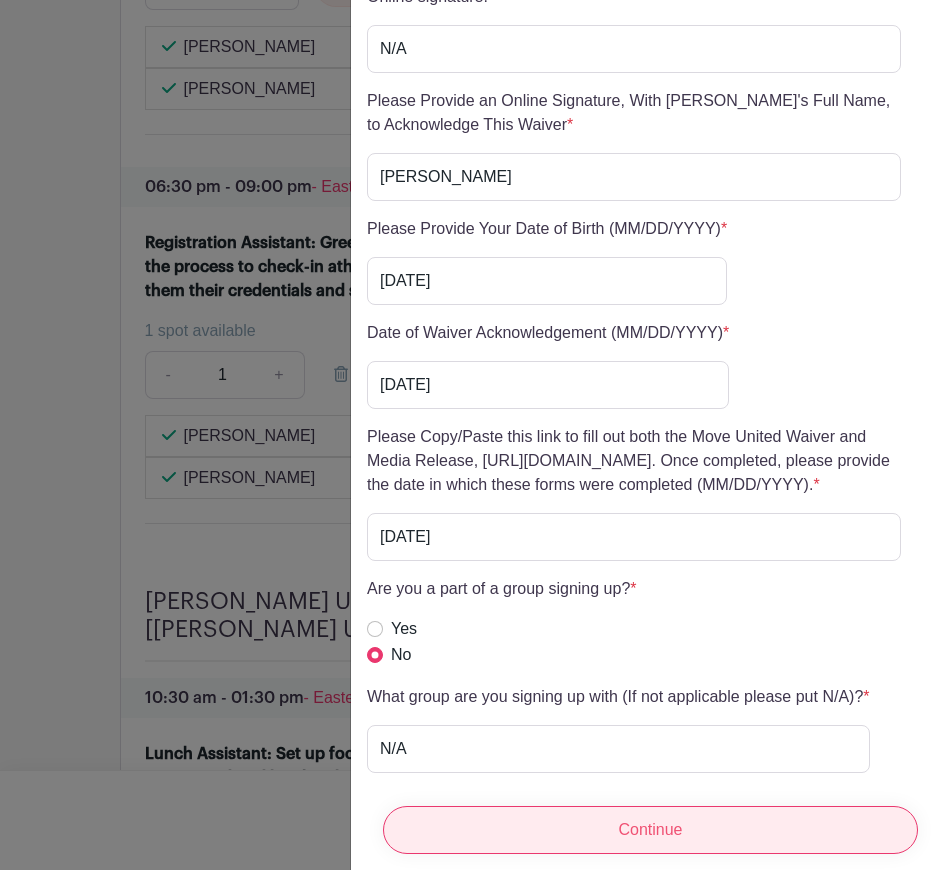 click on "Continue" at bounding box center [650, 830] 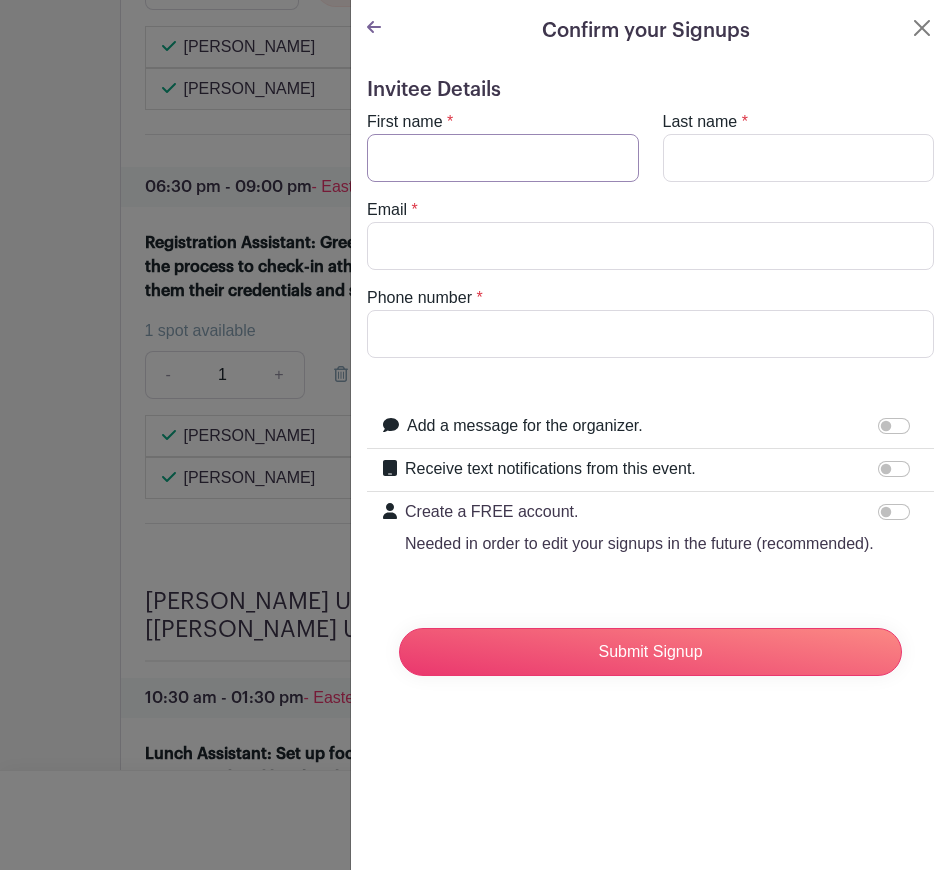 click on "First name" at bounding box center (503, 158) 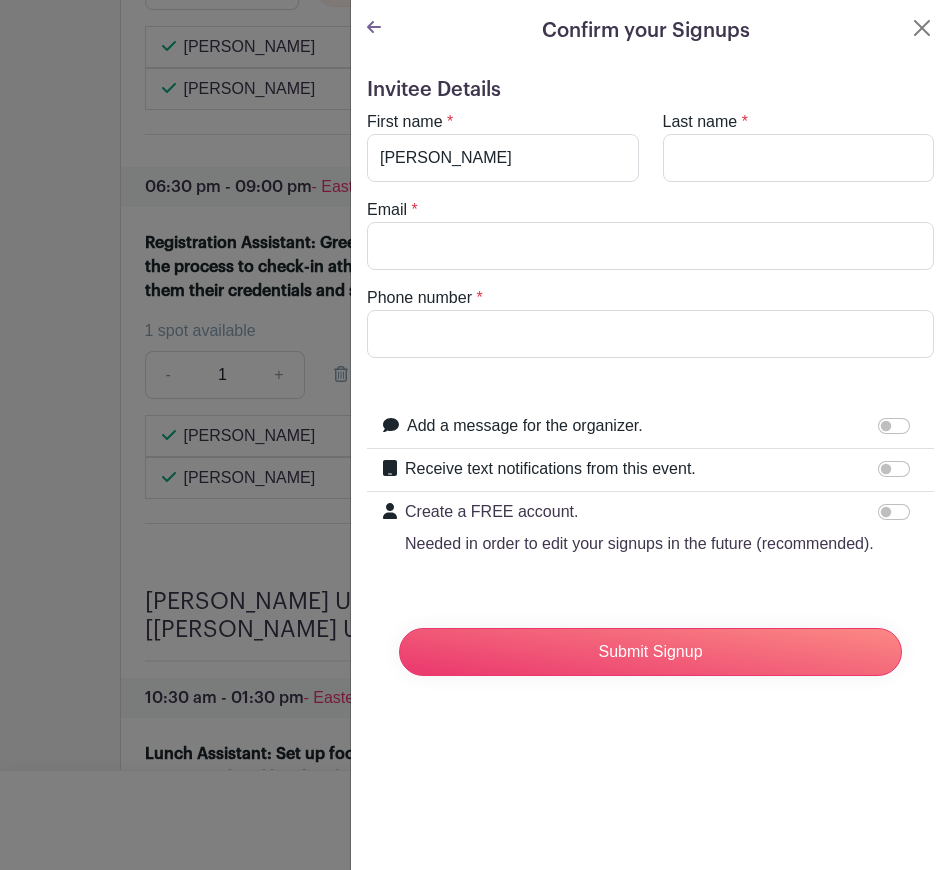 type on "[PERSON_NAME]" 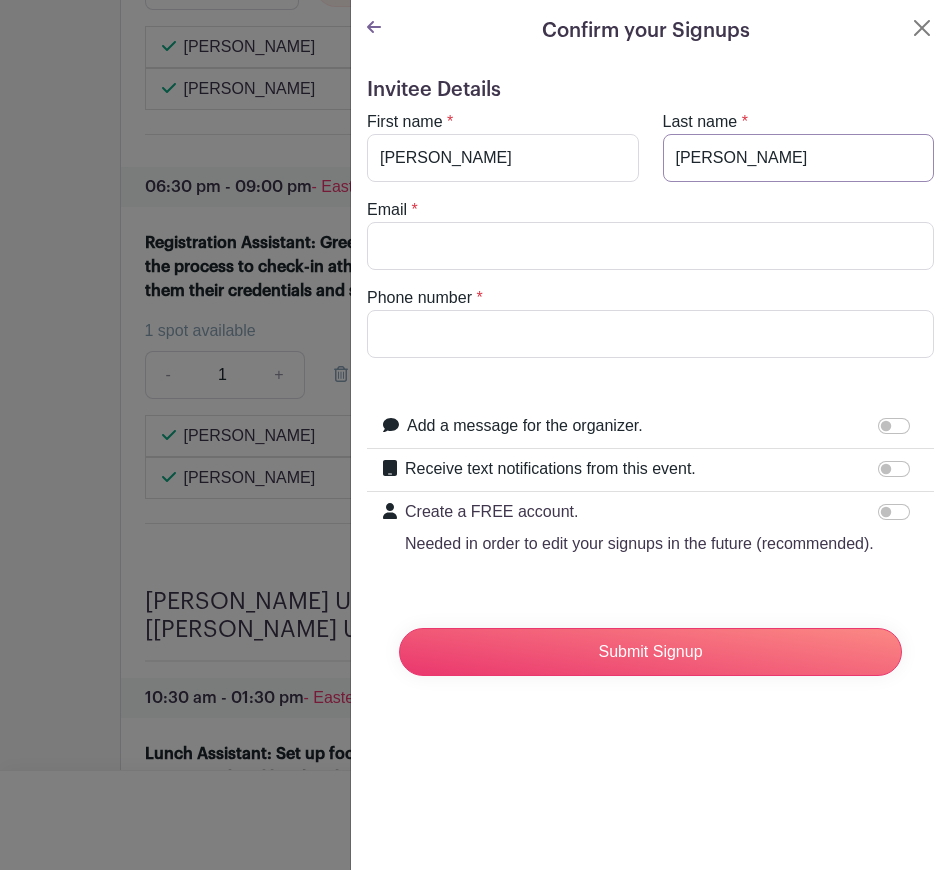 type on "[EMAIL_ADDRESS][DOMAIN_NAME]" 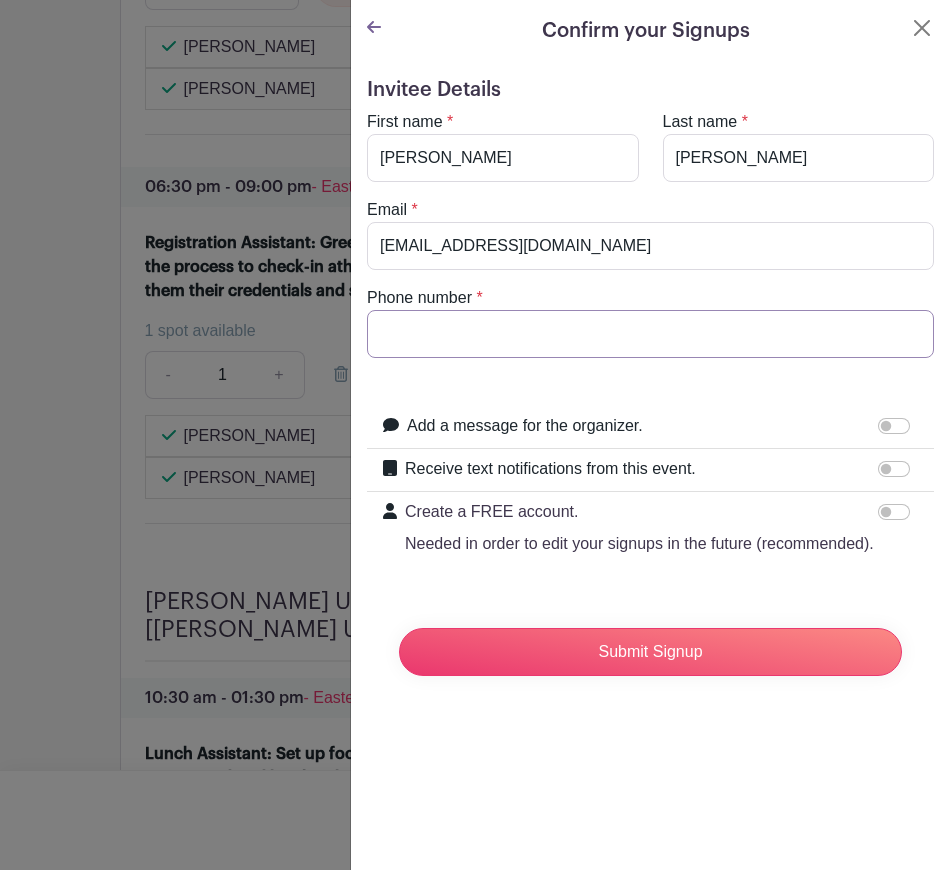 type on "6164276012" 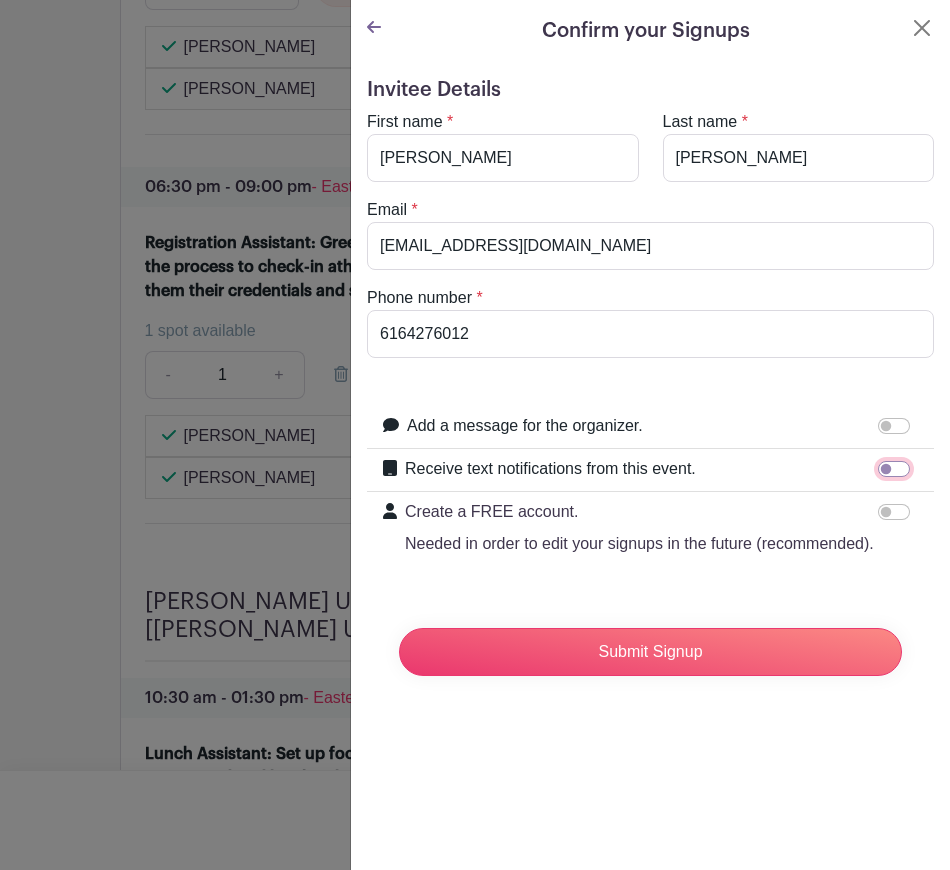 click on "Receive text notifications from this event." at bounding box center [894, 469] 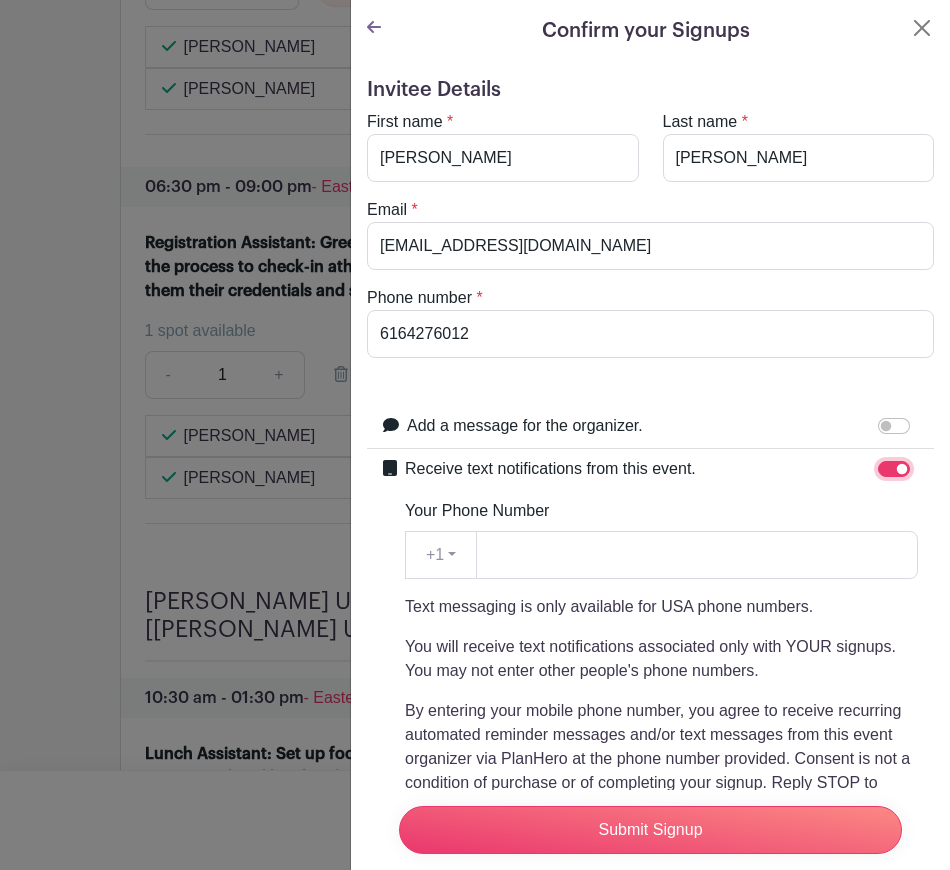 click on "Receive text notifications from this event." at bounding box center (894, 469) 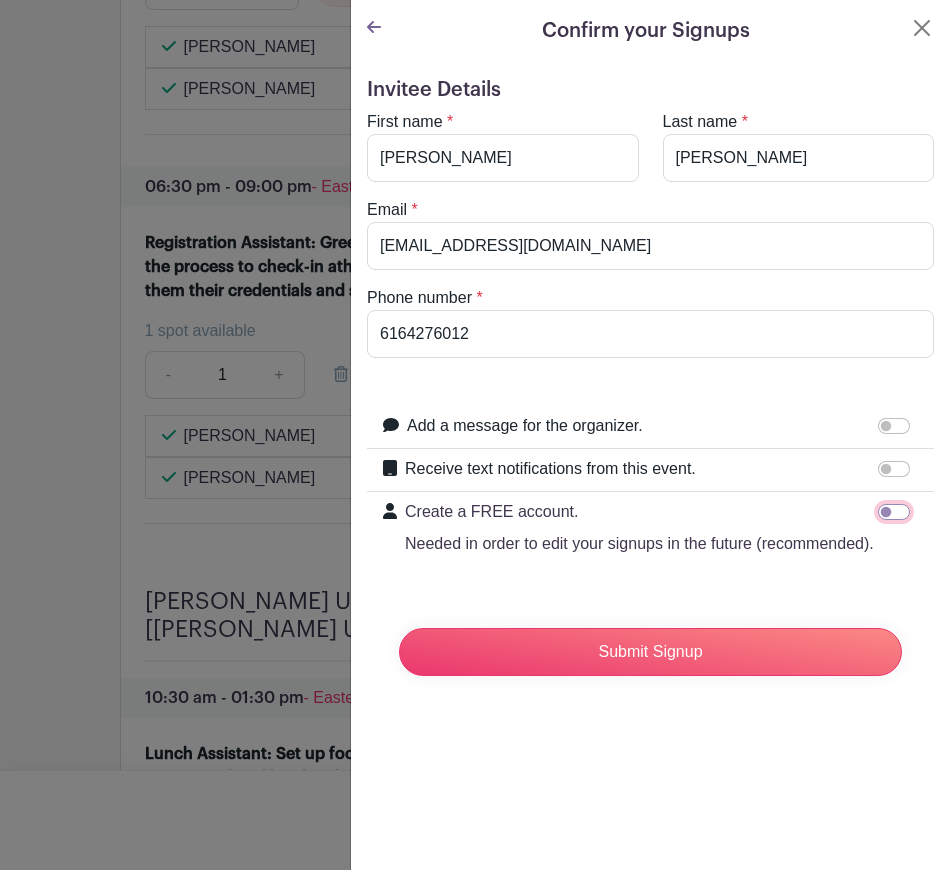 click on "Create a FREE account.
Needed in order to edit your signups in the future (recommended)." at bounding box center (894, 512) 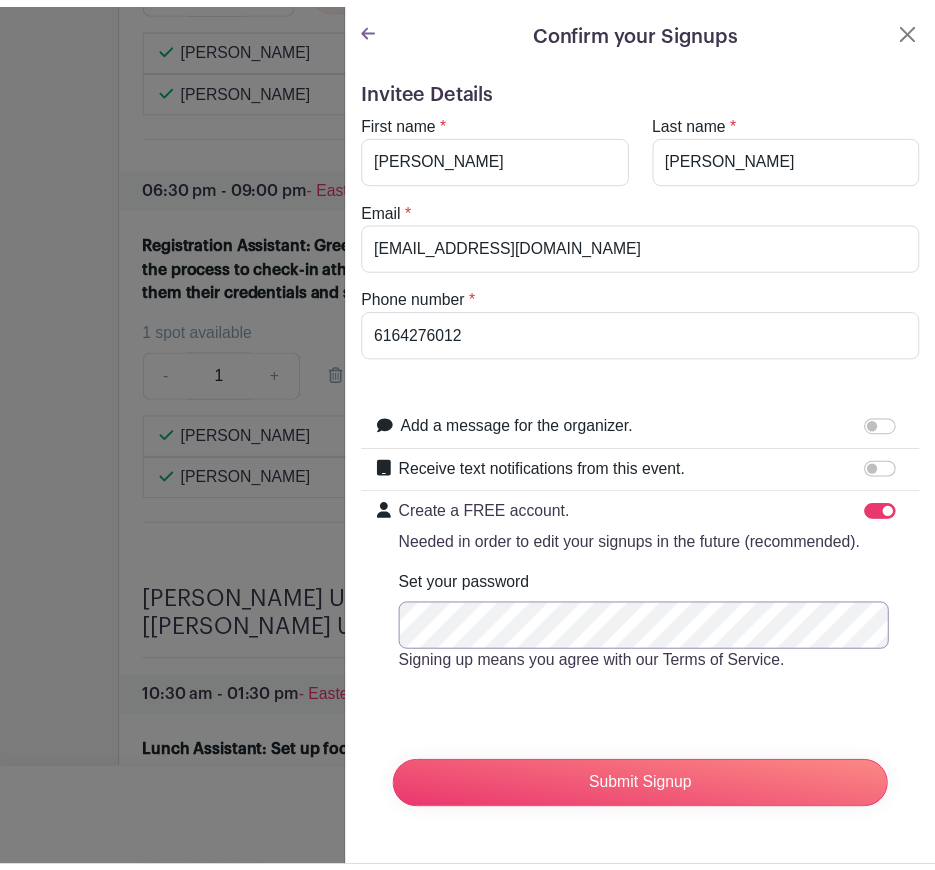 scroll, scrollTop: 29, scrollLeft: 0, axis: vertical 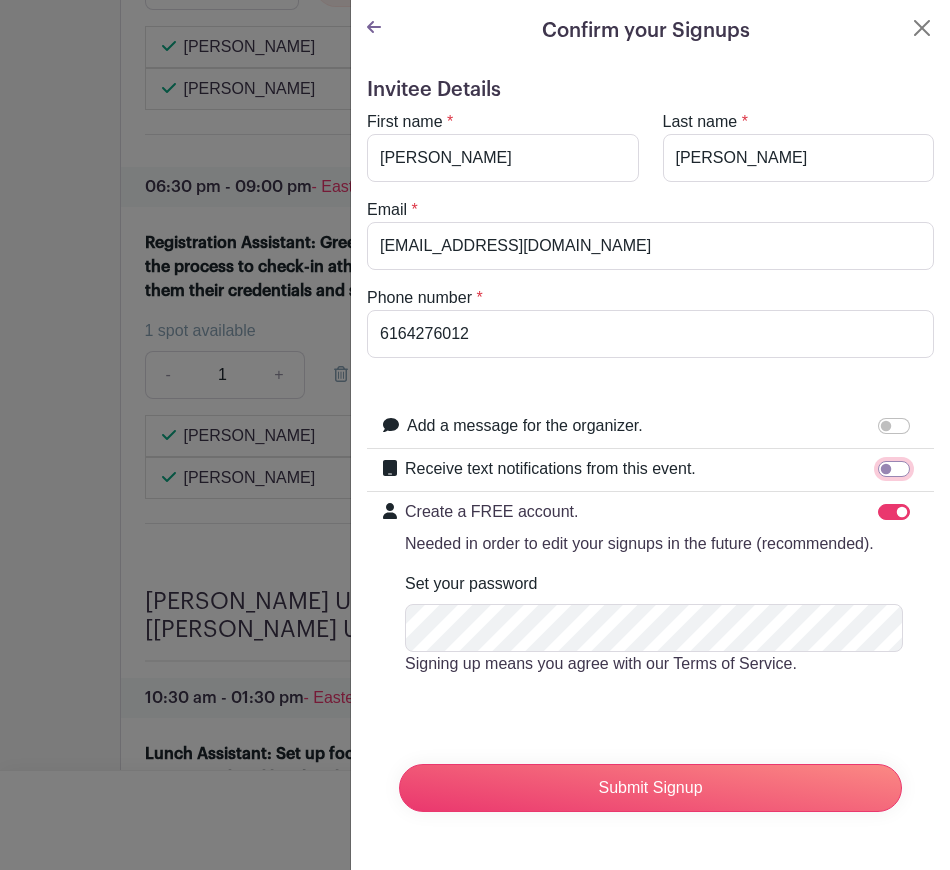 click on "Receive text notifications from this event." at bounding box center [894, 469] 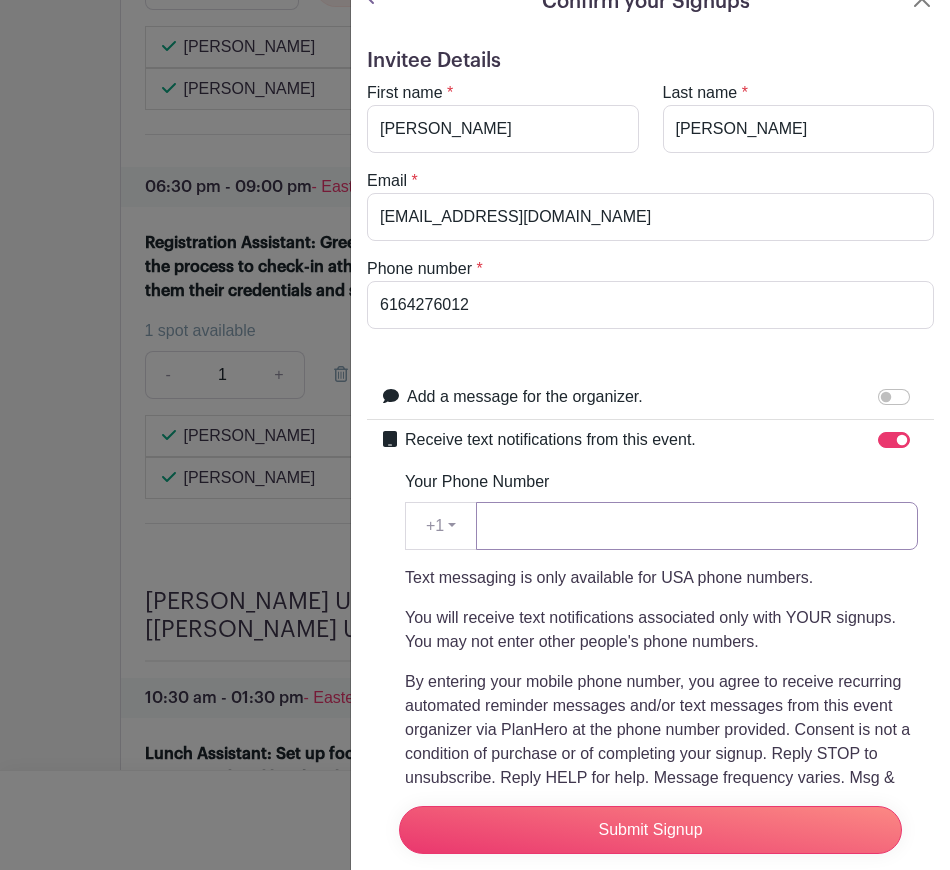 click on "Your Phone Number" at bounding box center (697, 526) 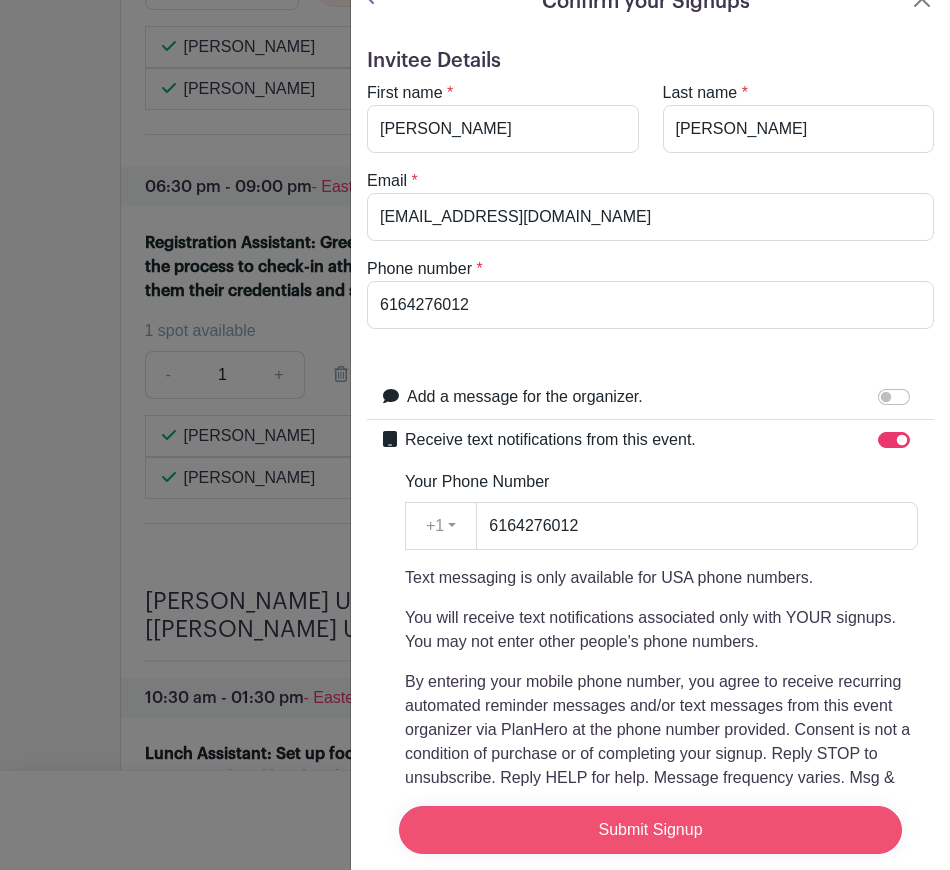 click on "Submit Signup" at bounding box center [650, 830] 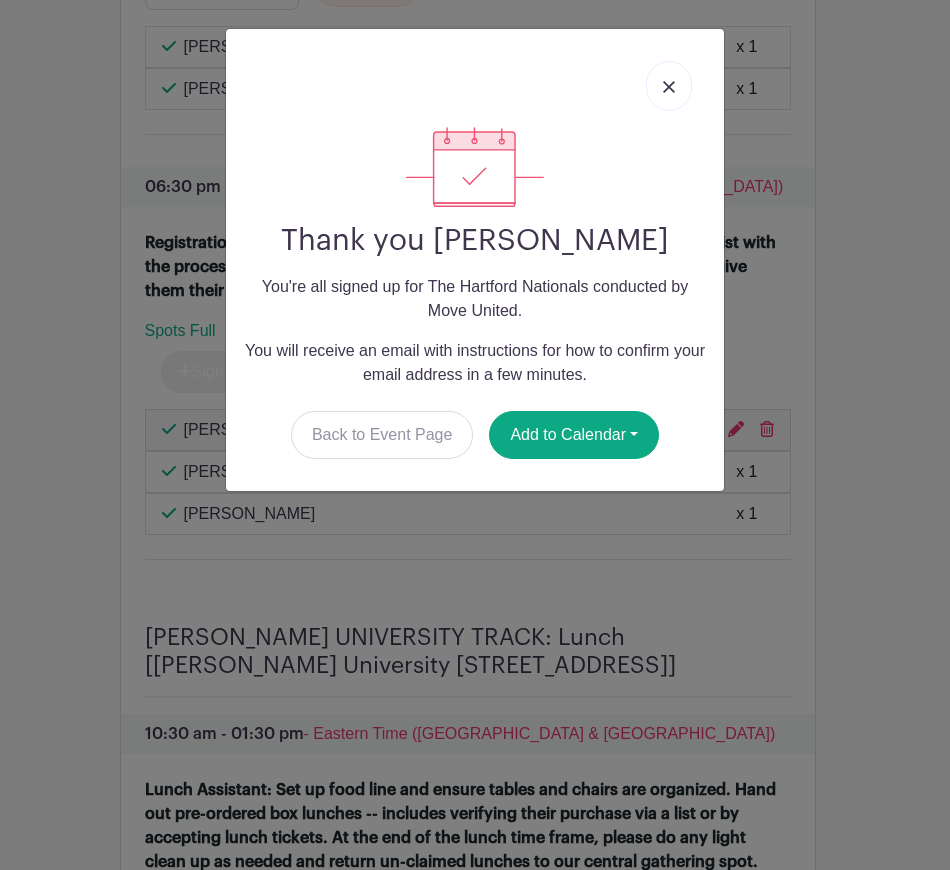 click at bounding box center [669, 86] 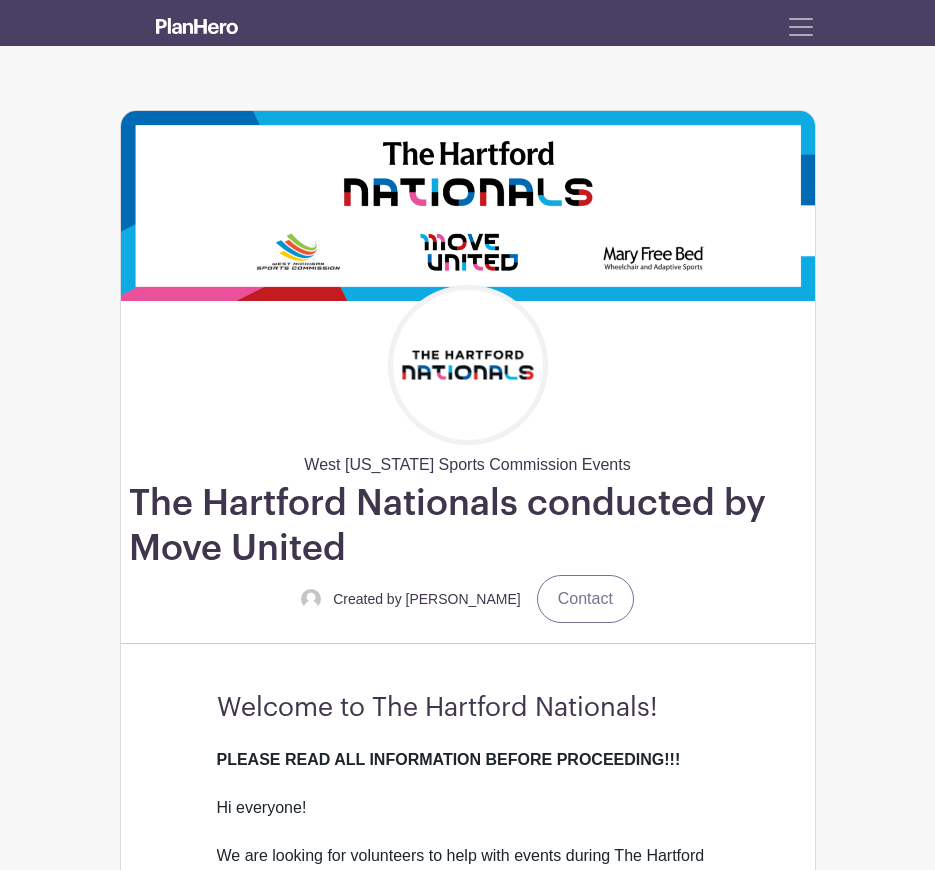 scroll, scrollTop: 500, scrollLeft: 0, axis: vertical 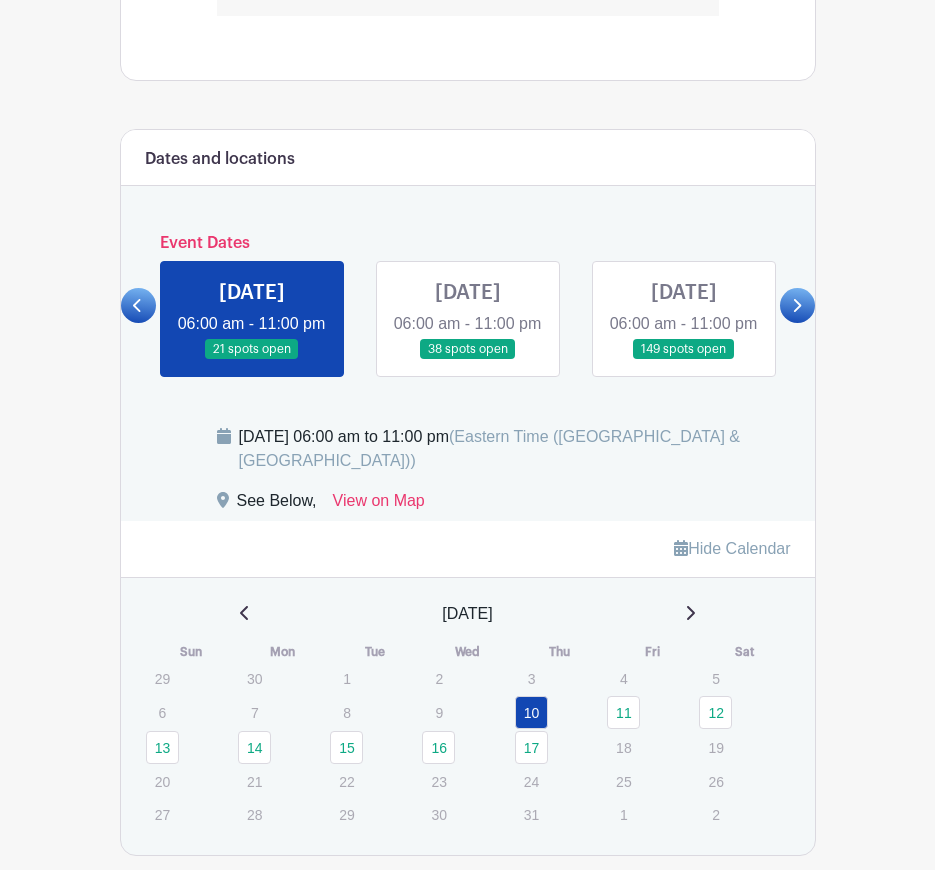 click at bounding box center [684, 360] 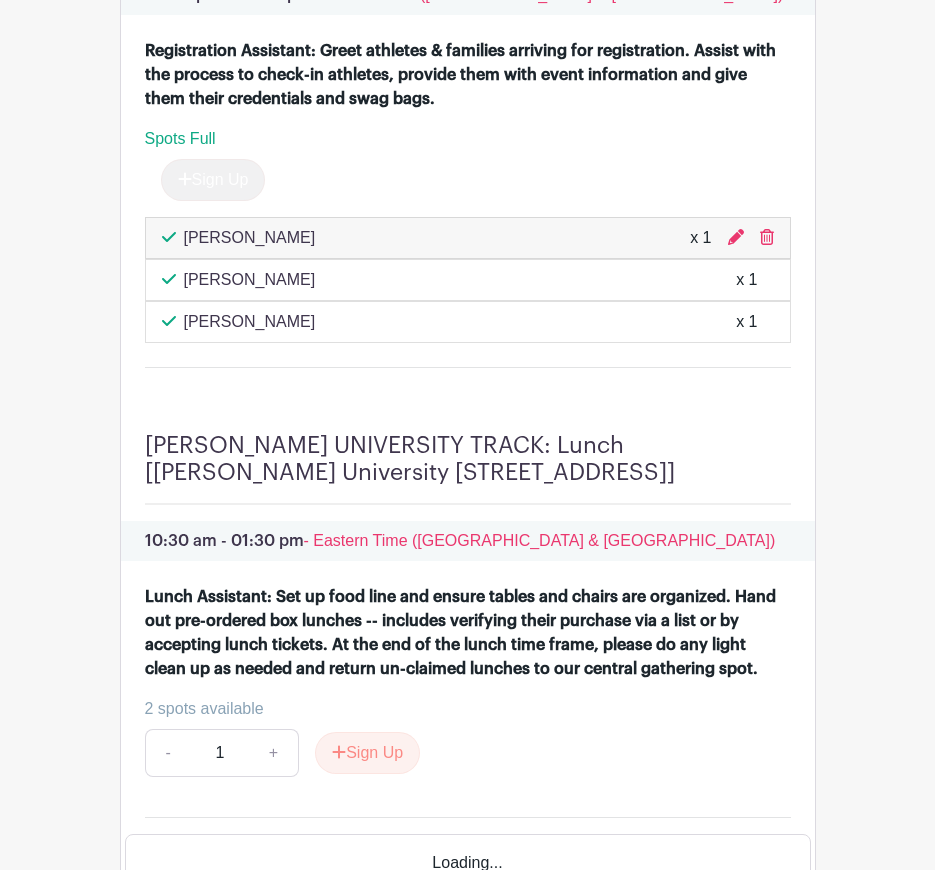 scroll, scrollTop: 4800, scrollLeft: 0, axis: vertical 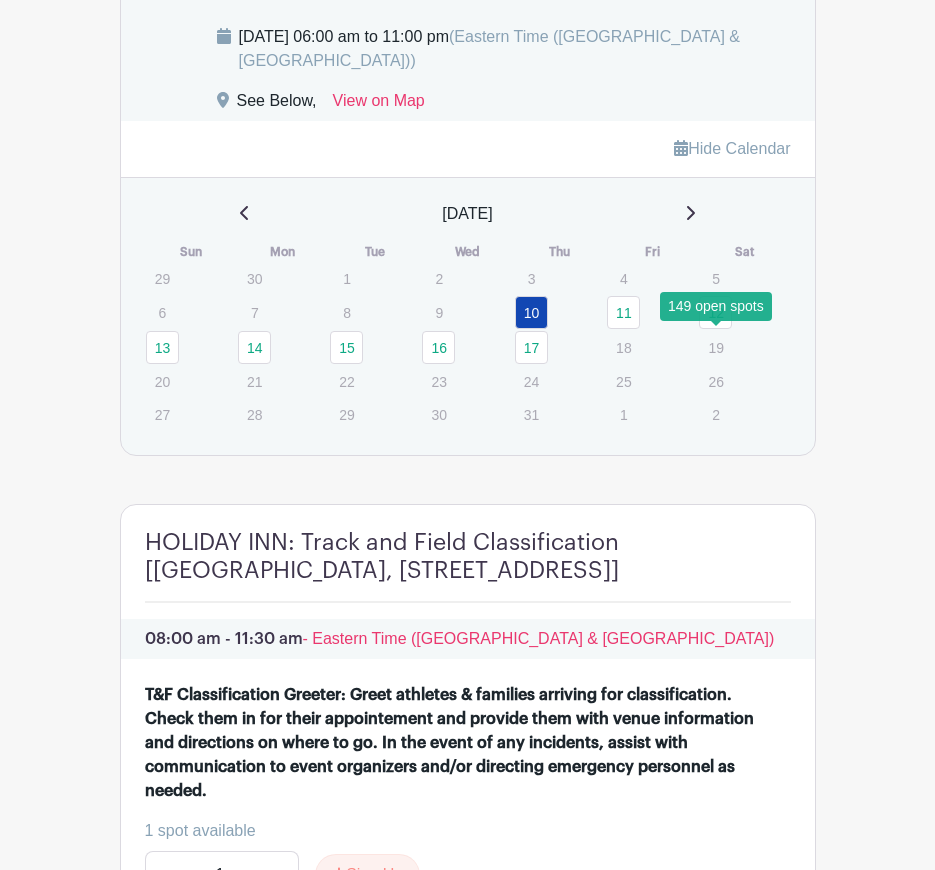 click on "12" at bounding box center [715, 312] 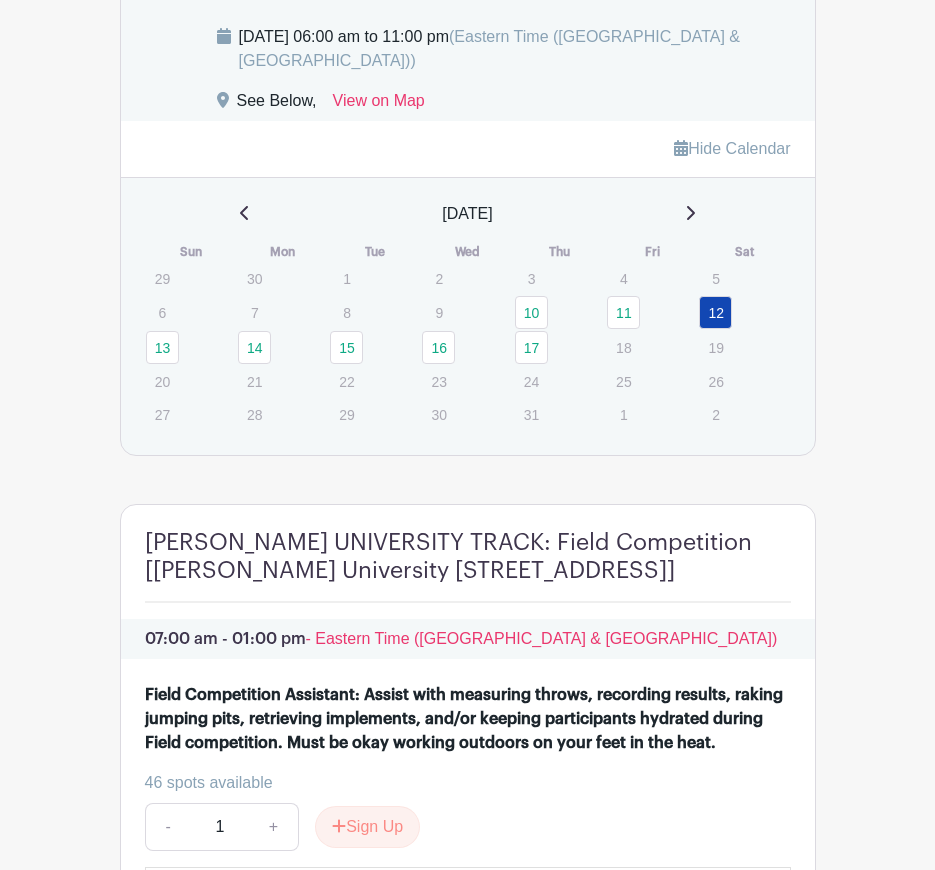 click on "12" at bounding box center (715, 312) 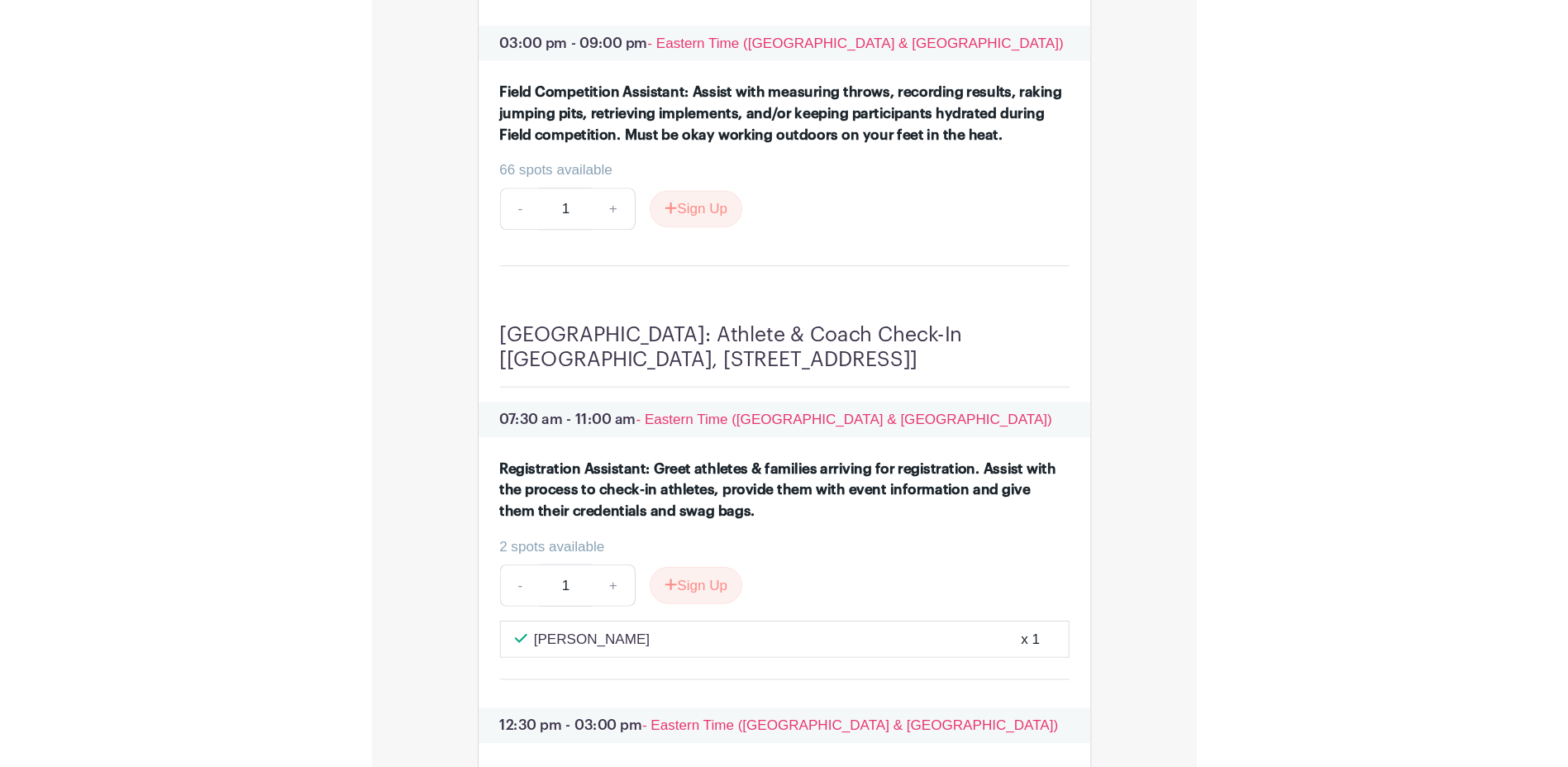 scroll, scrollTop: 2913, scrollLeft: 0, axis: vertical 